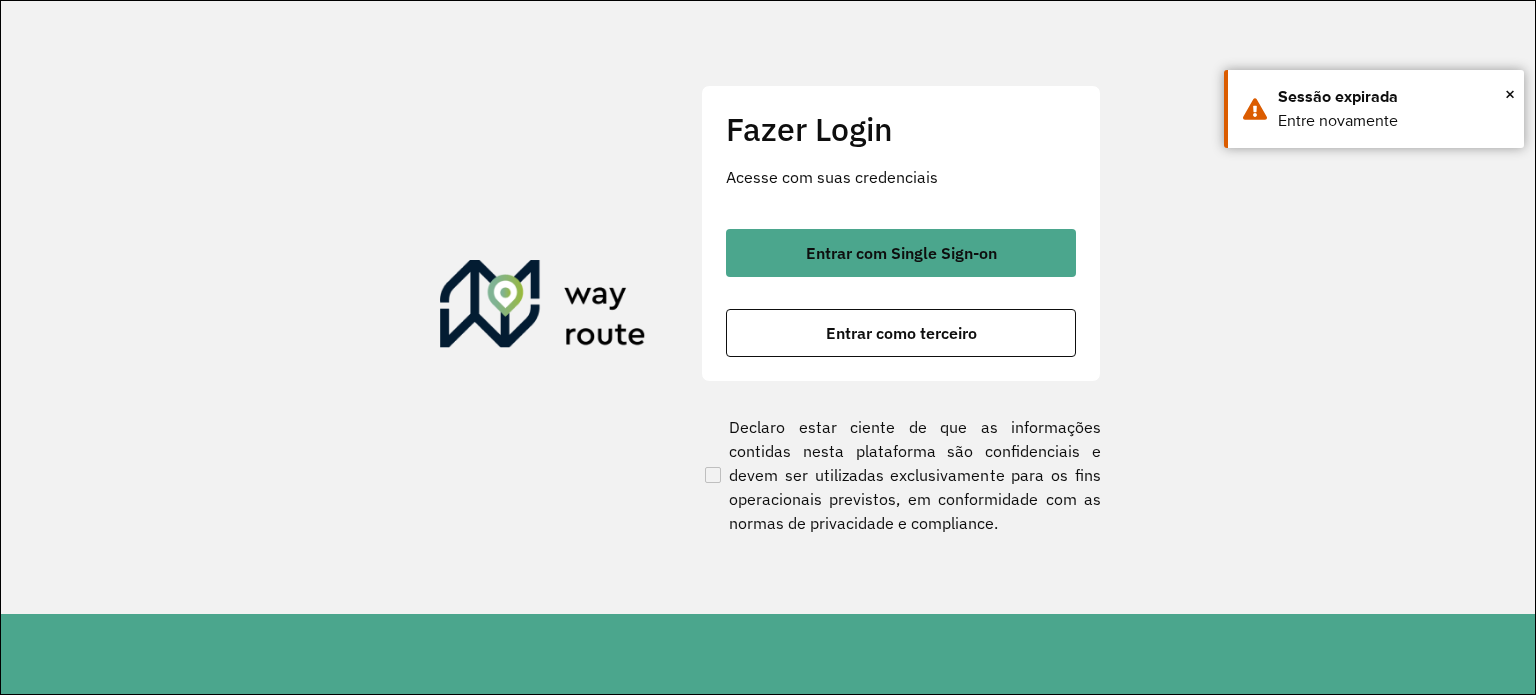 scroll, scrollTop: 0, scrollLeft: 0, axis: both 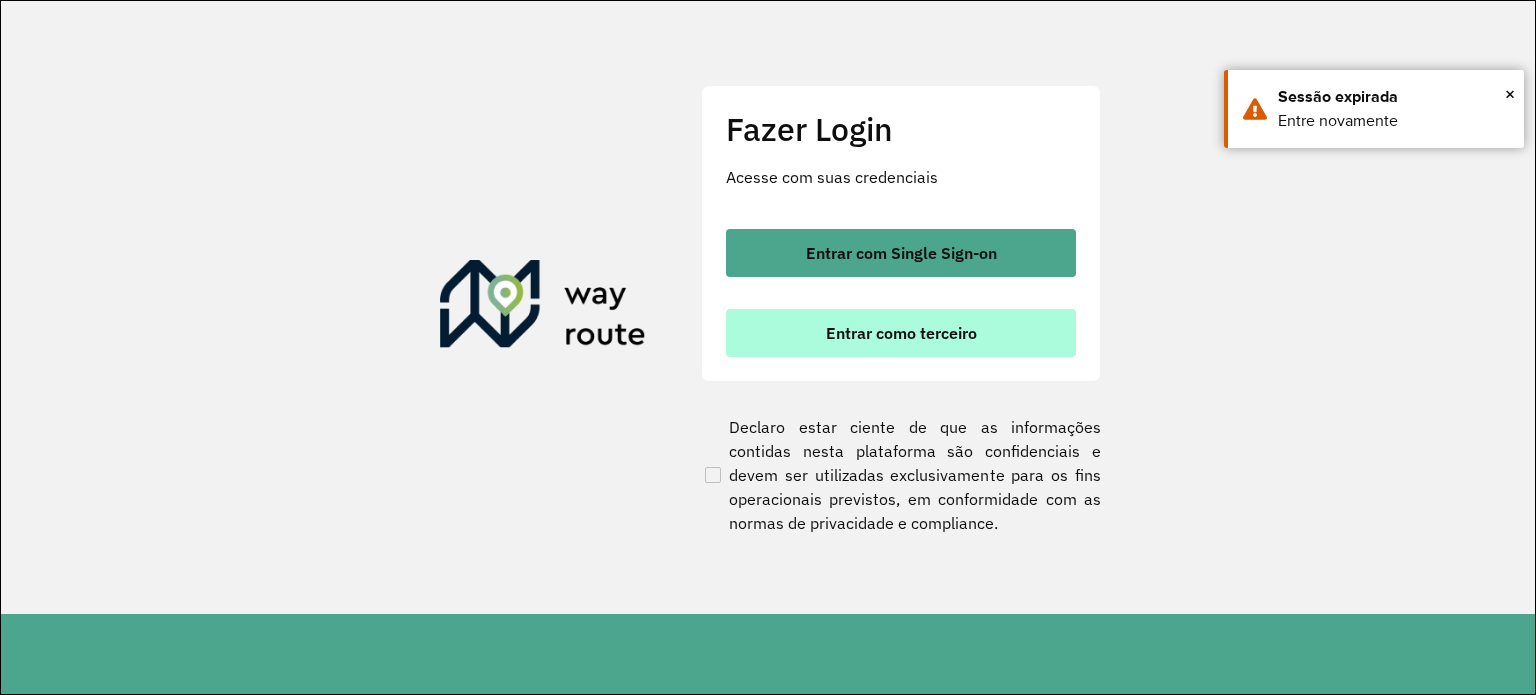 click on "Entrar como terceiro" at bounding box center [901, 333] 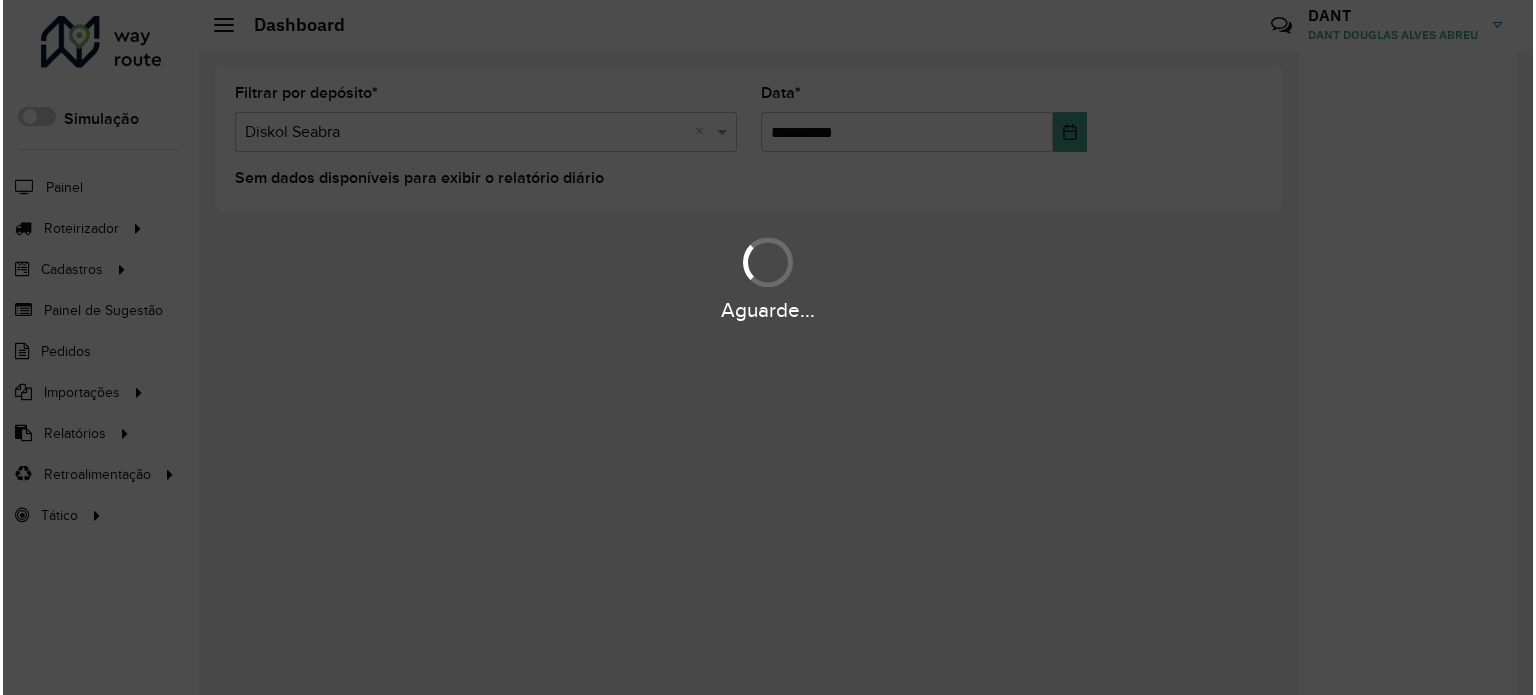scroll, scrollTop: 0, scrollLeft: 0, axis: both 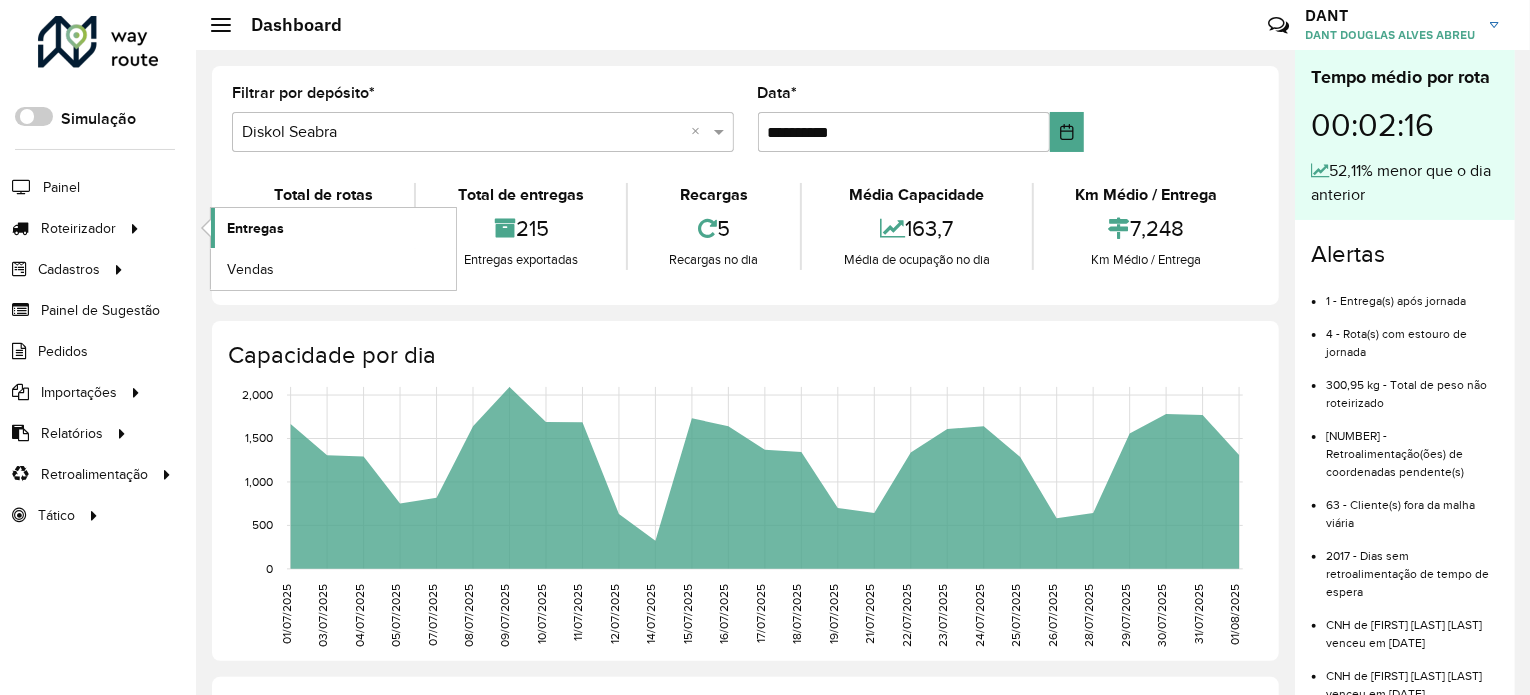 click on "Entregas" 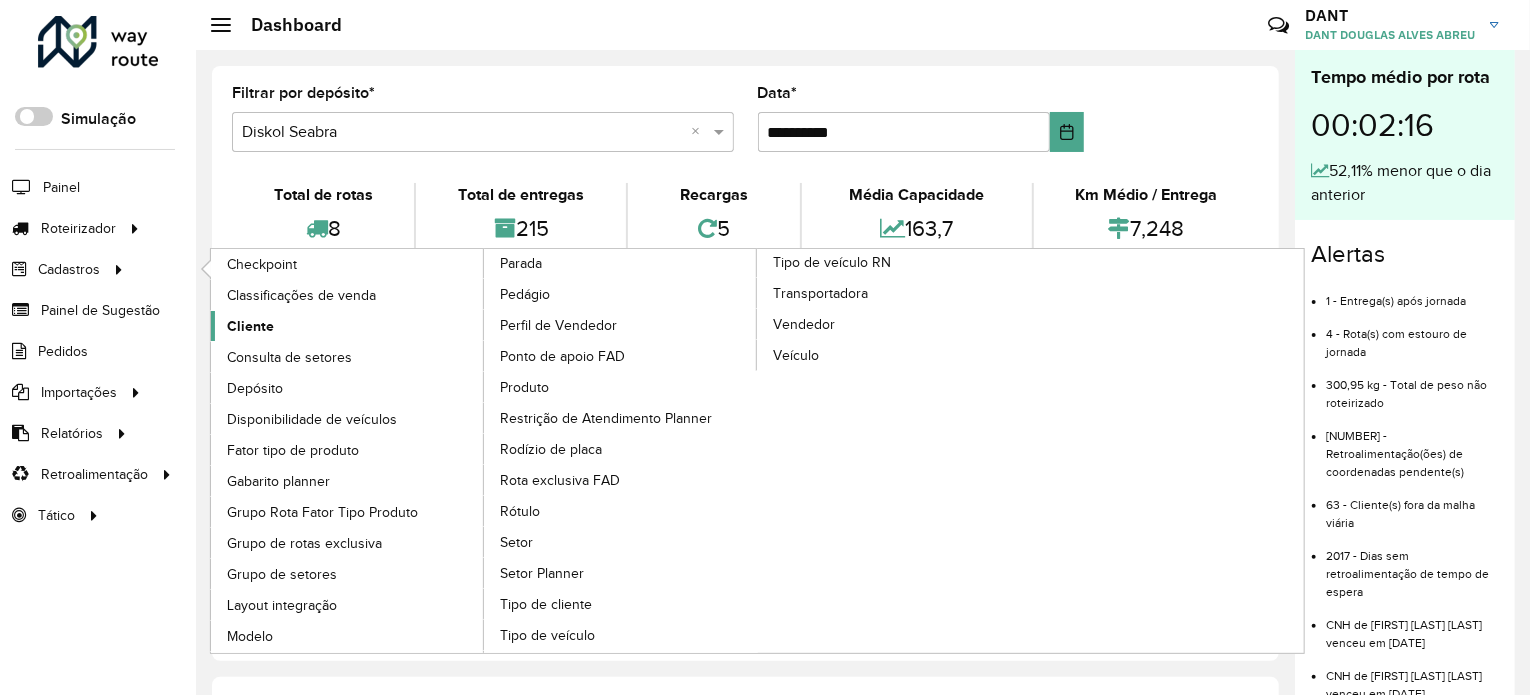 click on "Cliente" 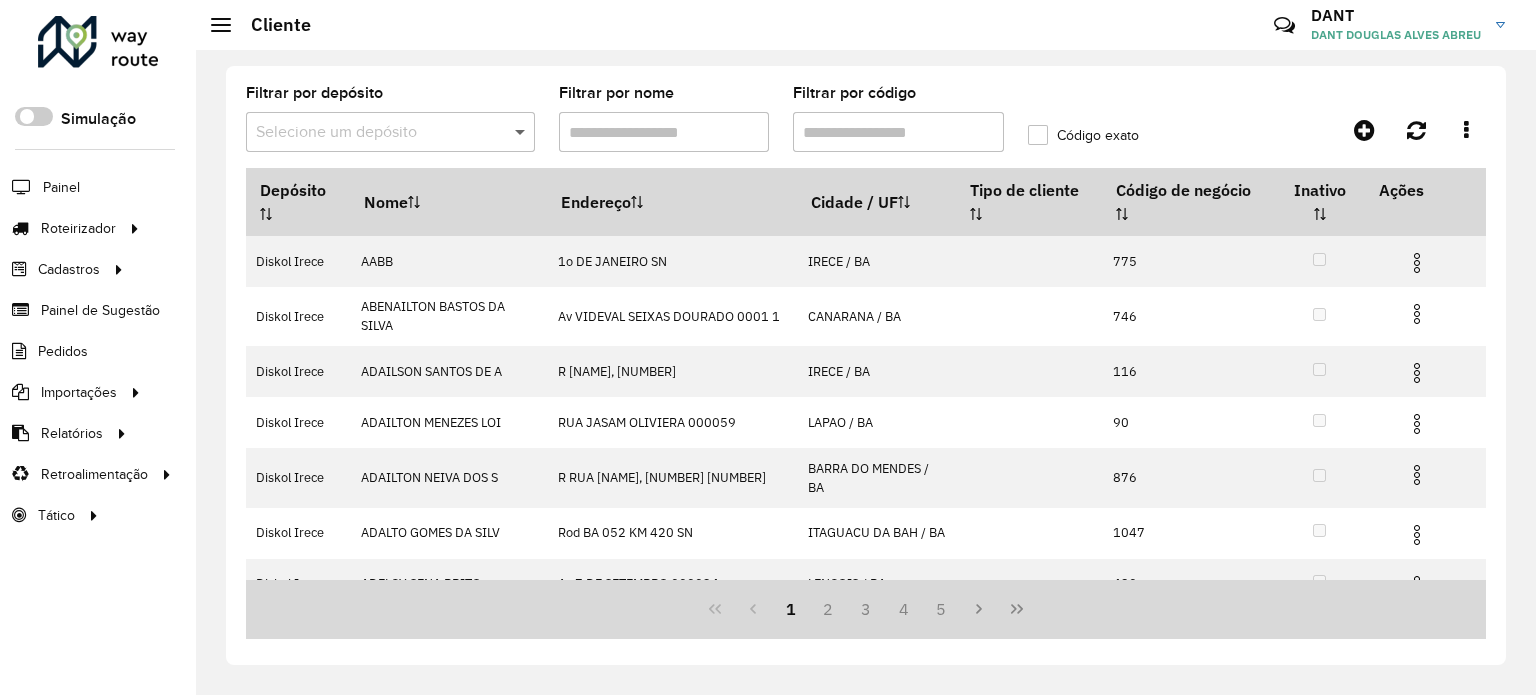 click at bounding box center [522, 132] 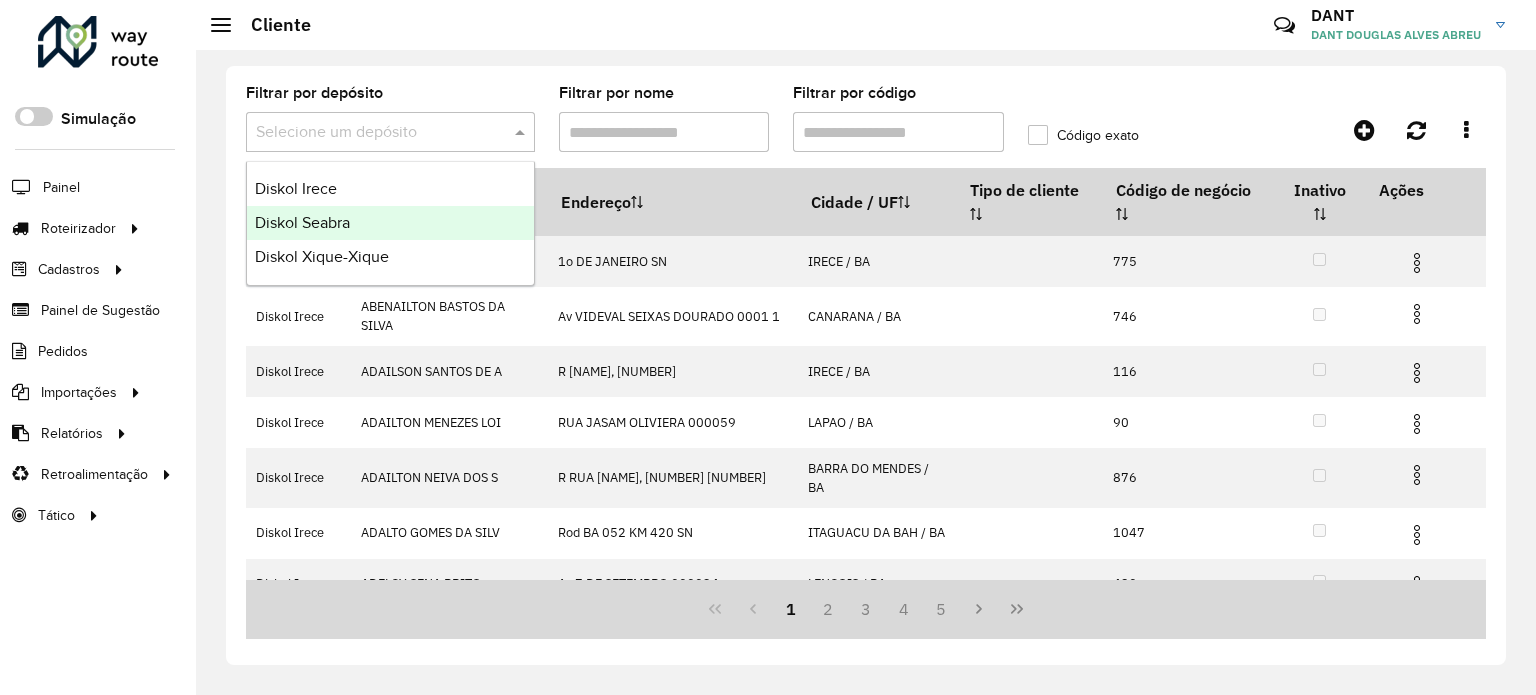 click on "Diskol Seabra" at bounding box center (390, 223) 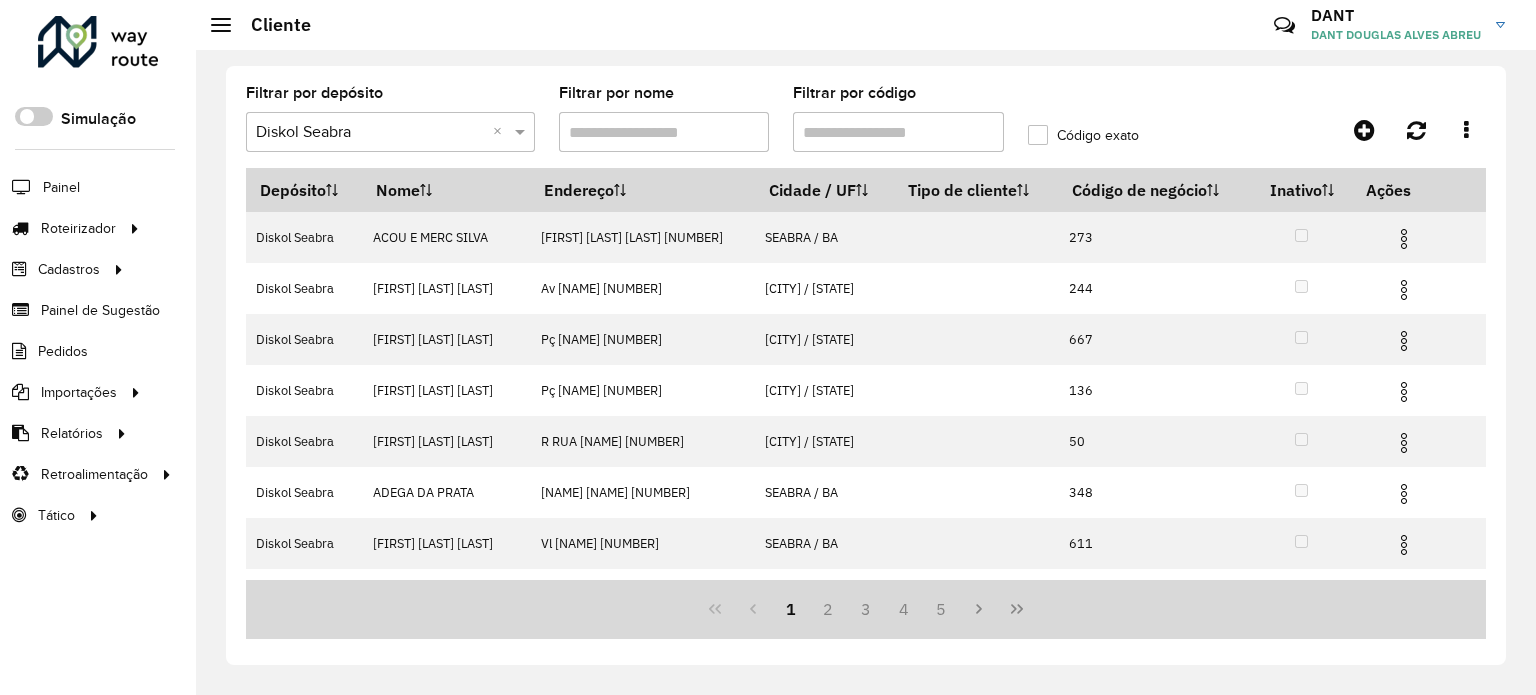 click on "Filtrar por código" at bounding box center (898, 132) 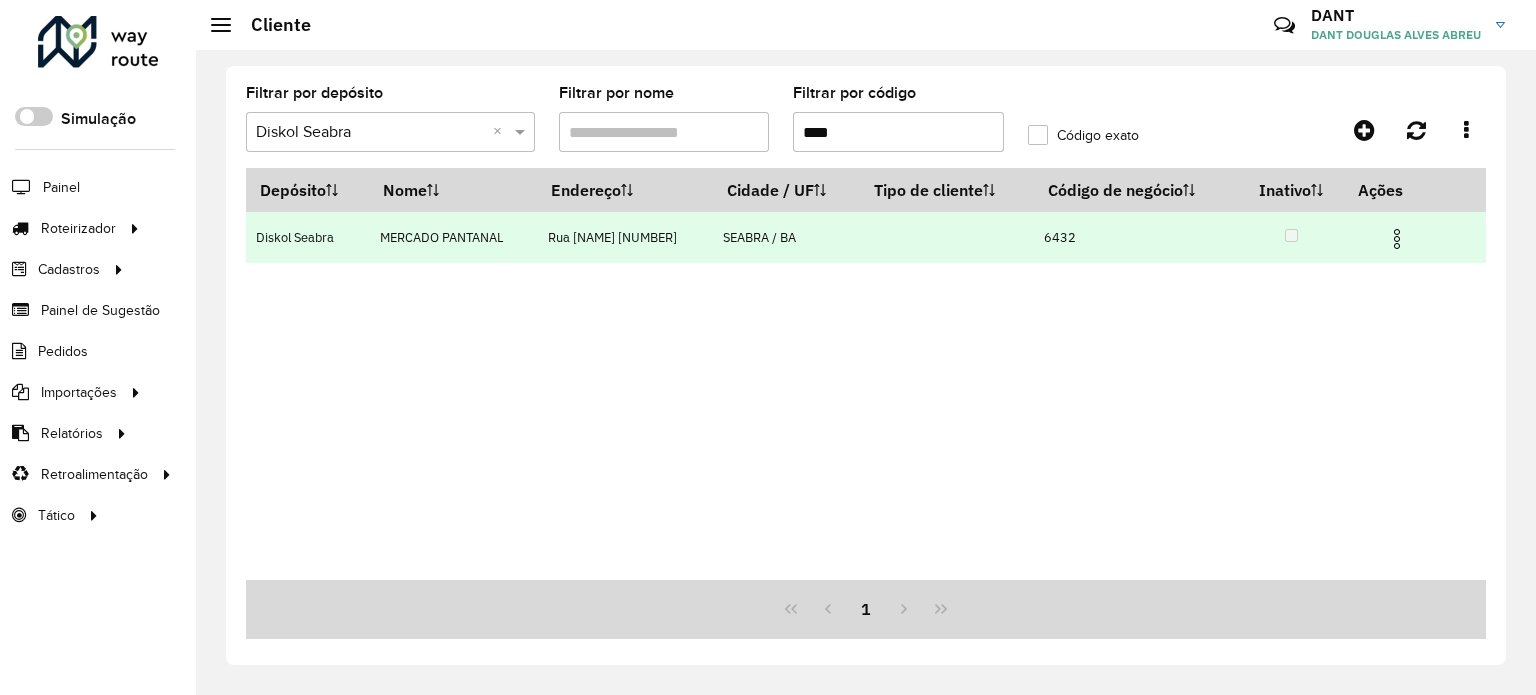 type on "****" 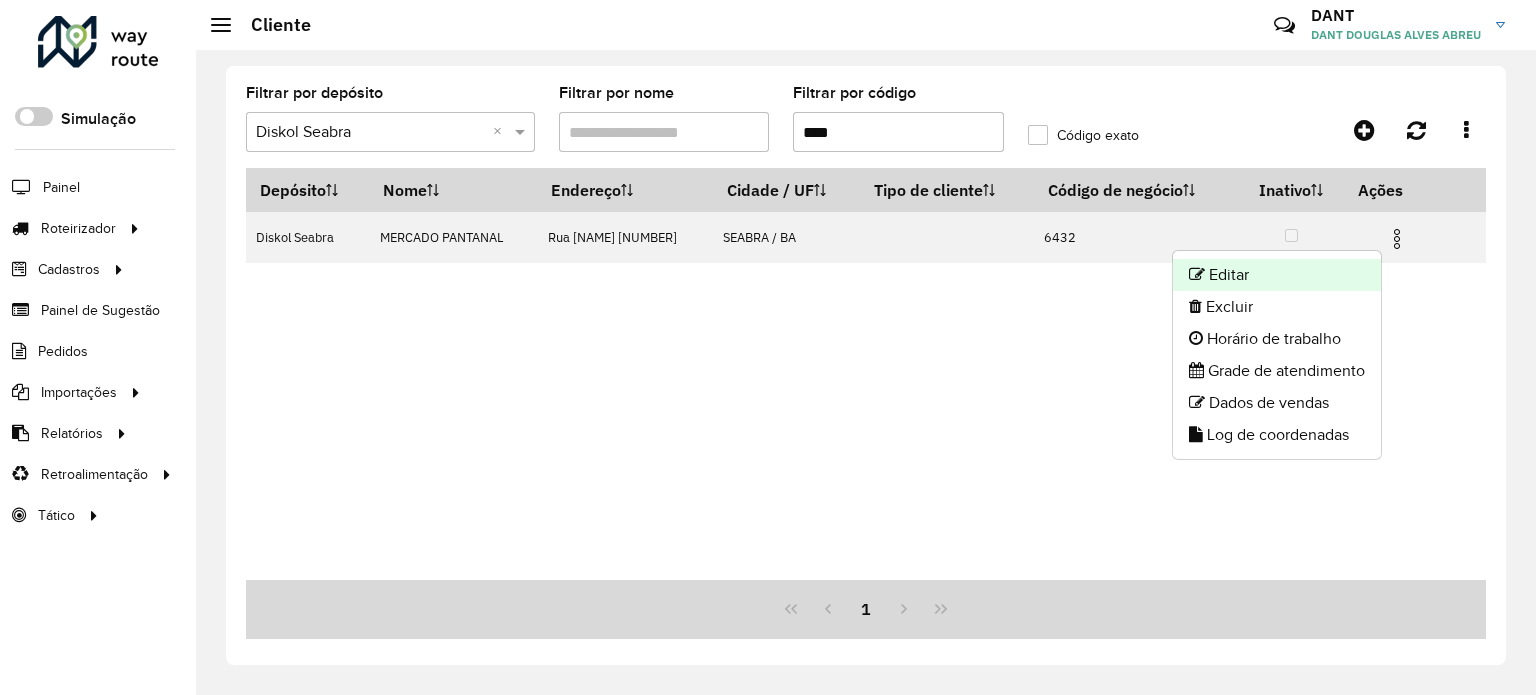 click on "Editar" 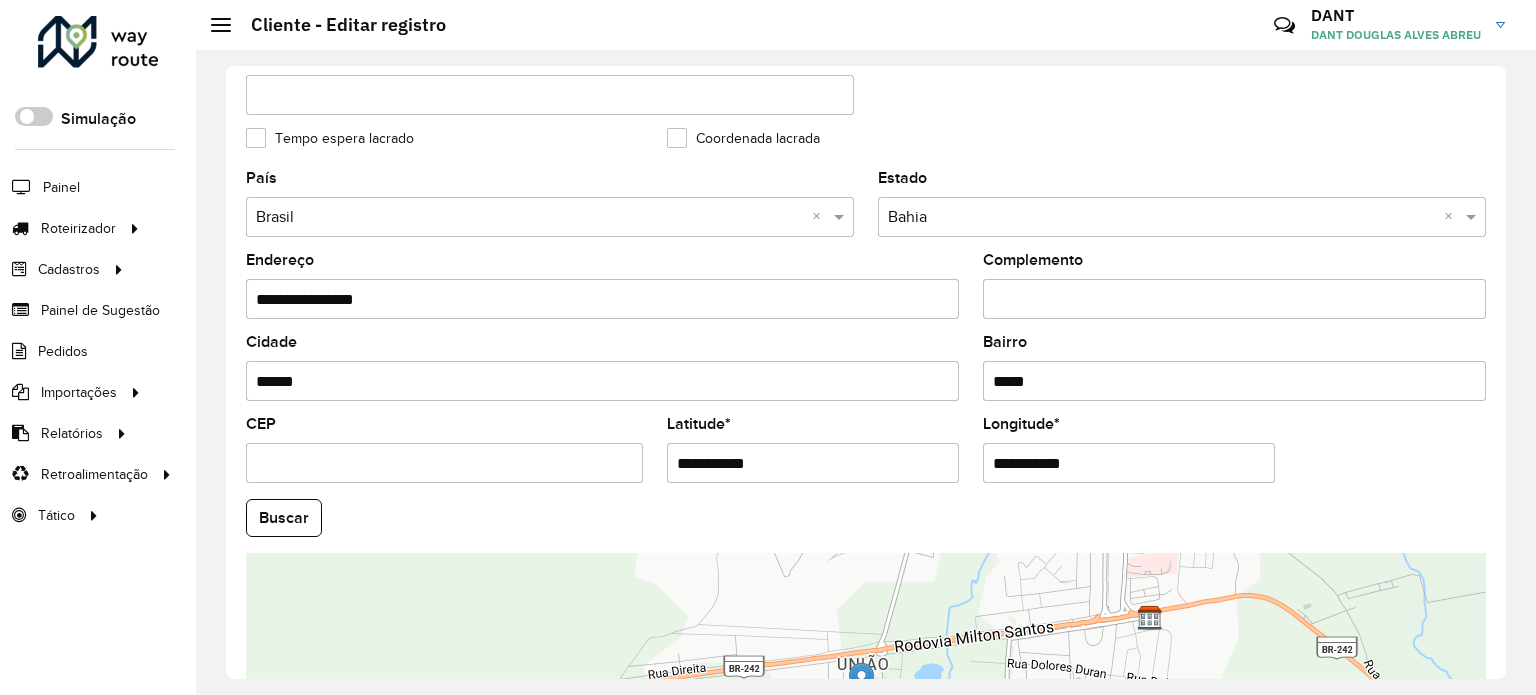 scroll, scrollTop: 700, scrollLeft: 0, axis: vertical 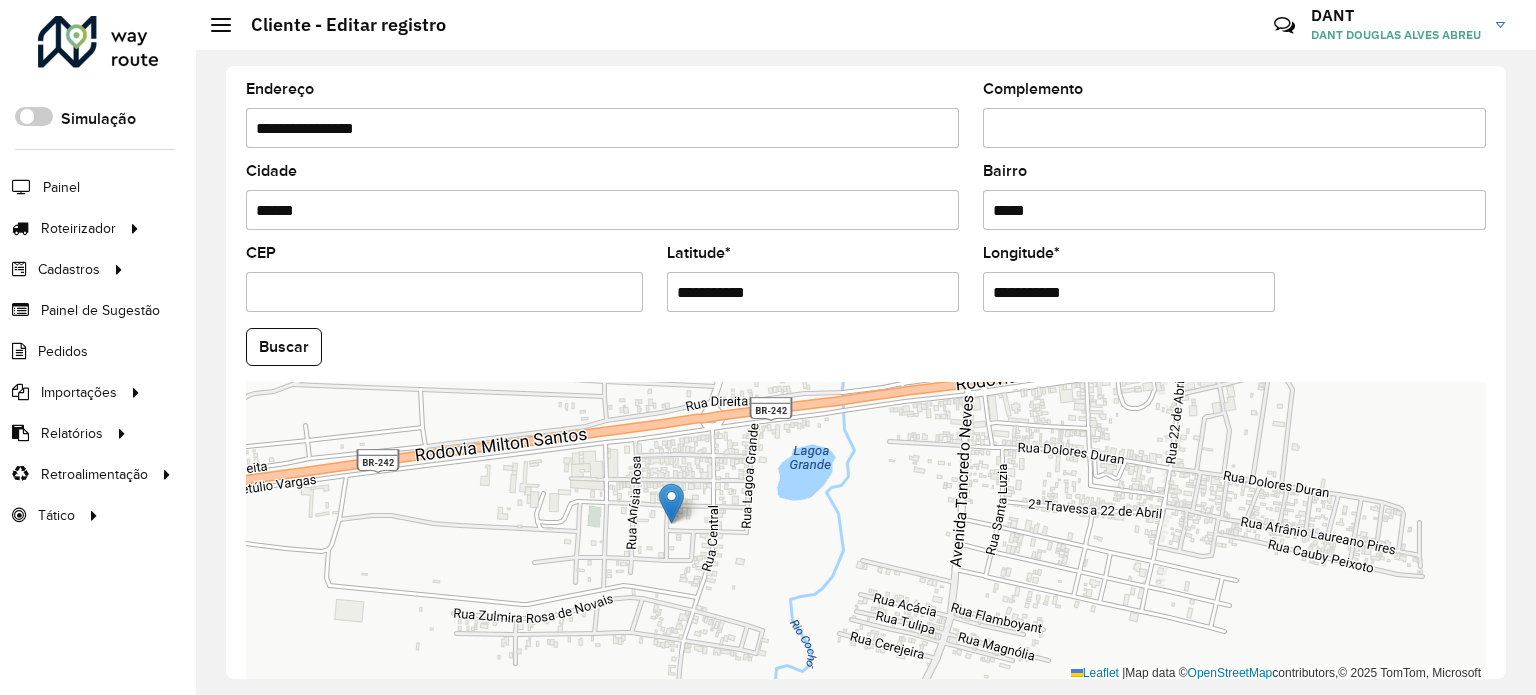 drag, startPoint x: 876, startPoint y: 531, endPoint x: 1180, endPoint y: 453, distance: 313.8471 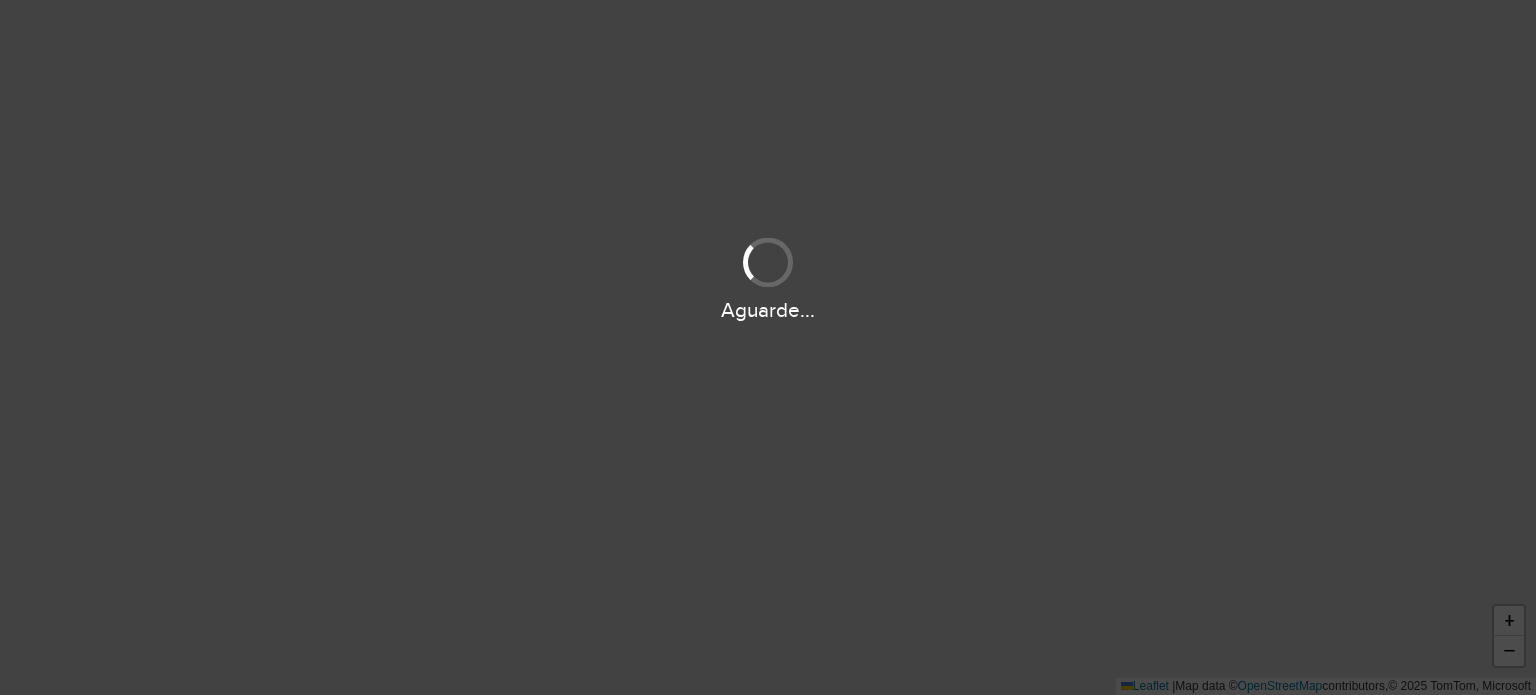 scroll, scrollTop: 0, scrollLeft: 0, axis: both 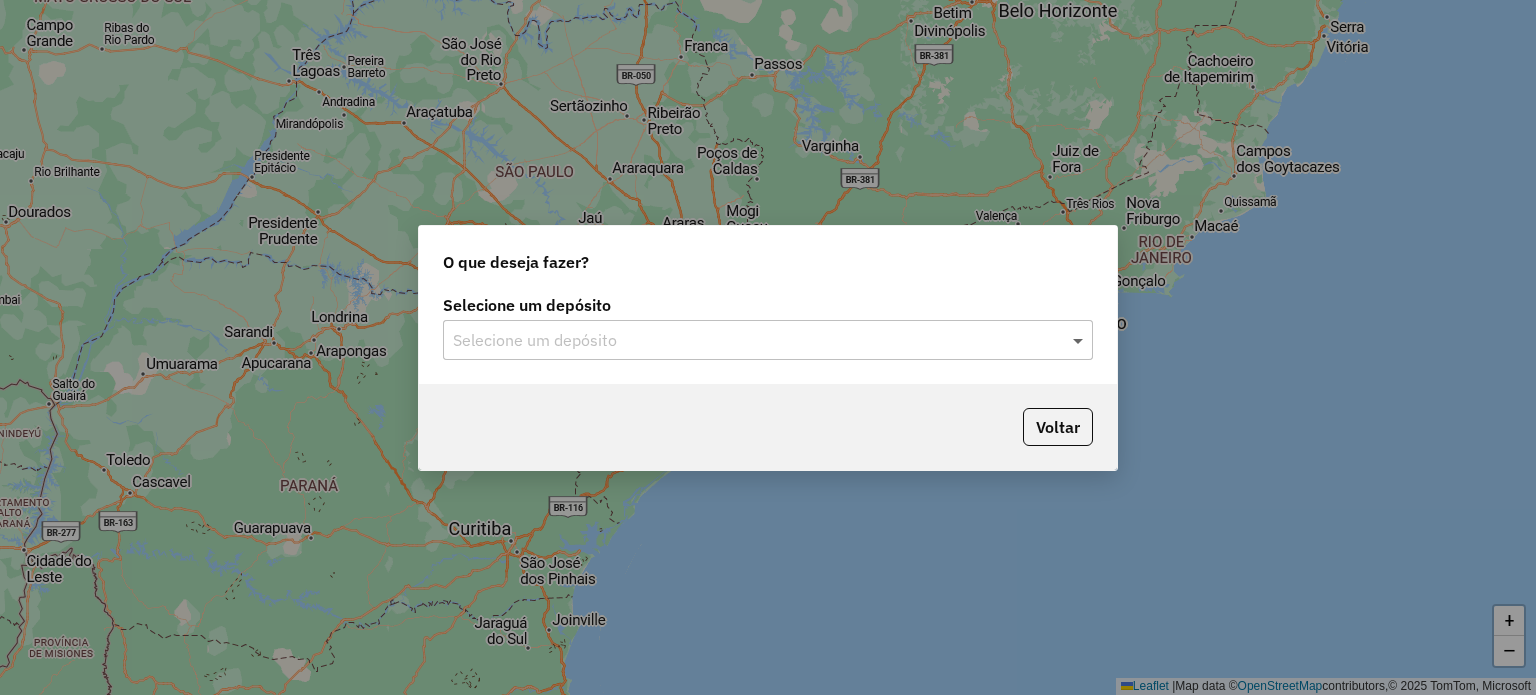 click 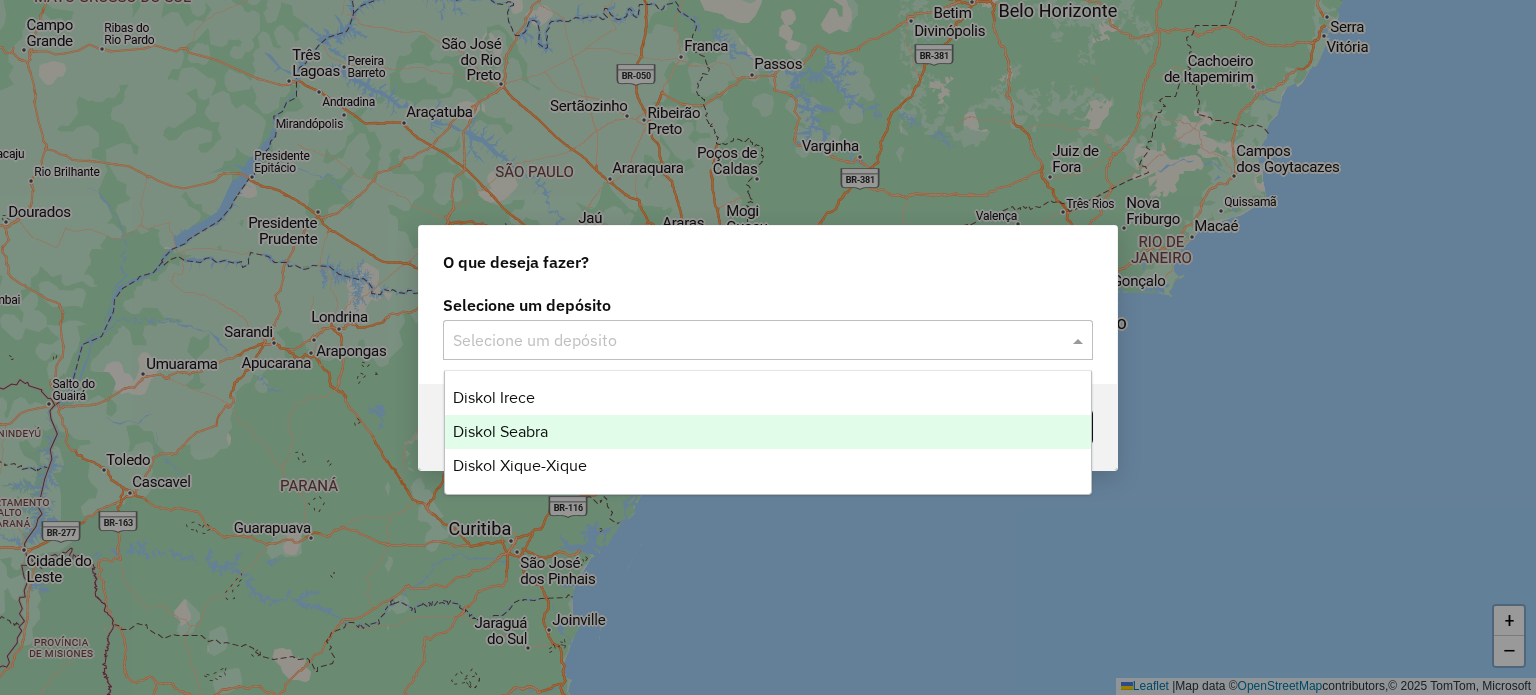 click on "Diskol Seabra" at bounding box center (768, 432) 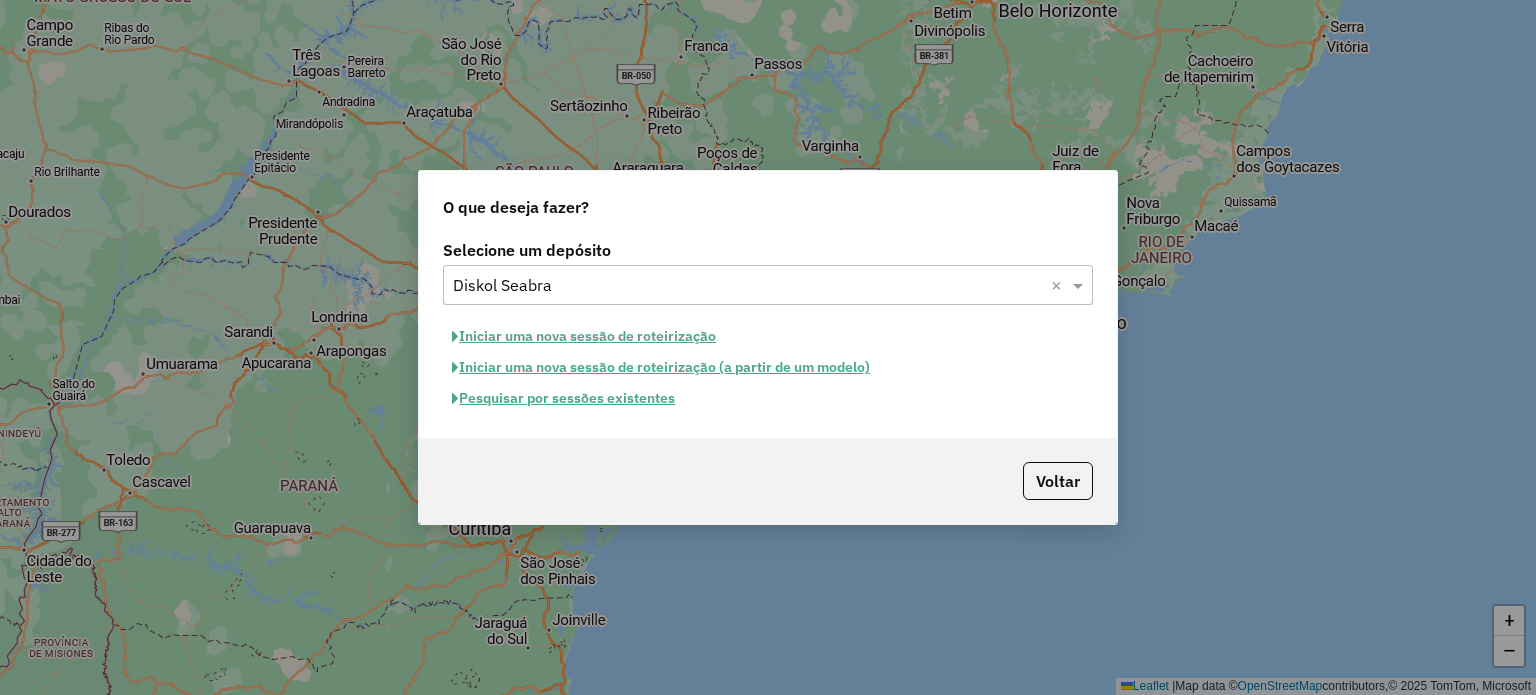 click on "Pesquisar por sessões existentes" 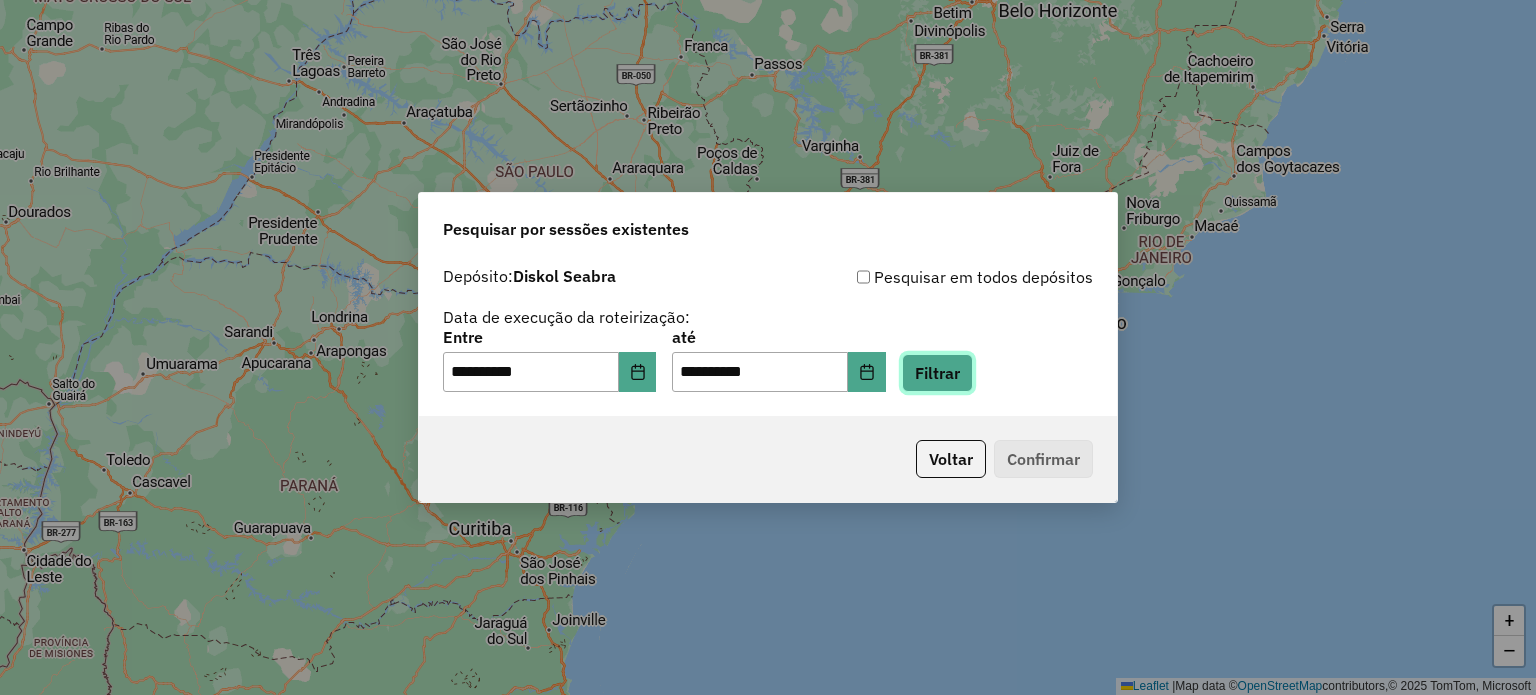 click on "Filtrar" 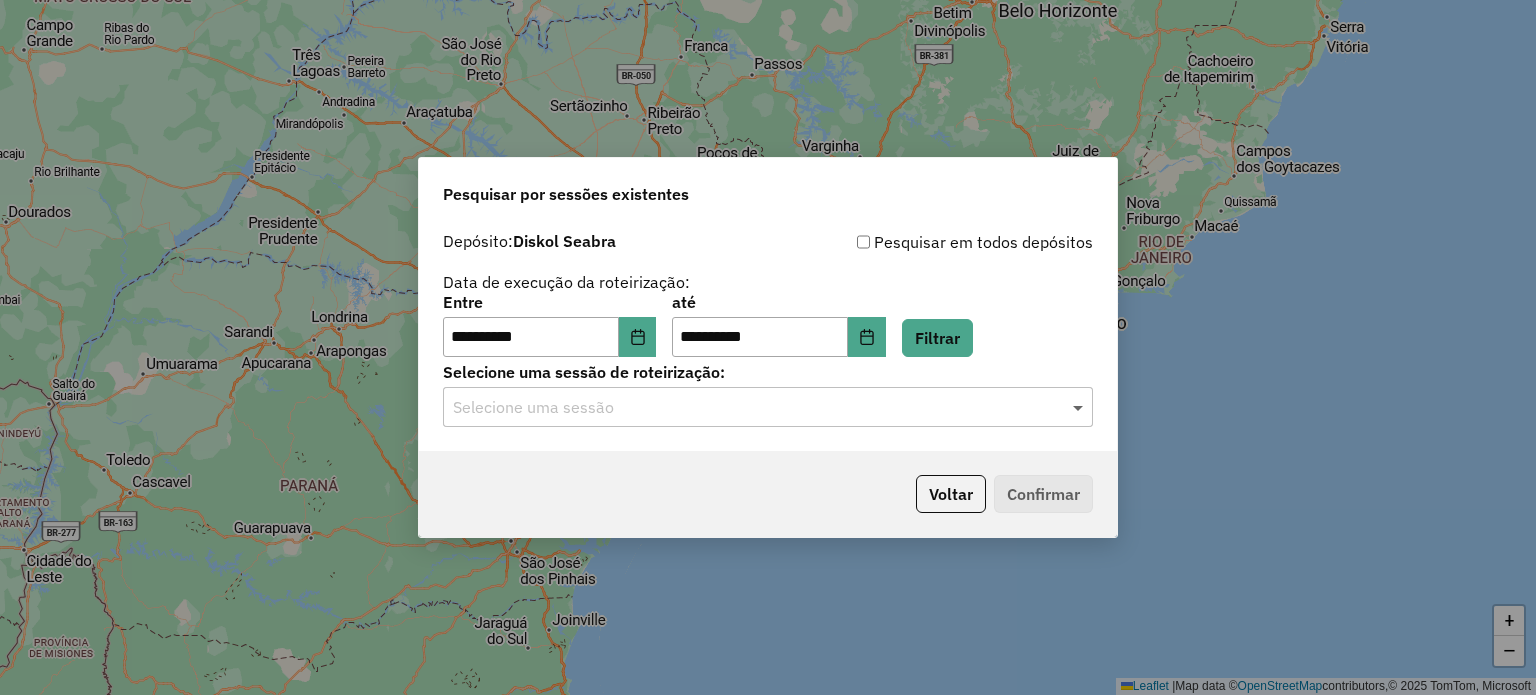 click 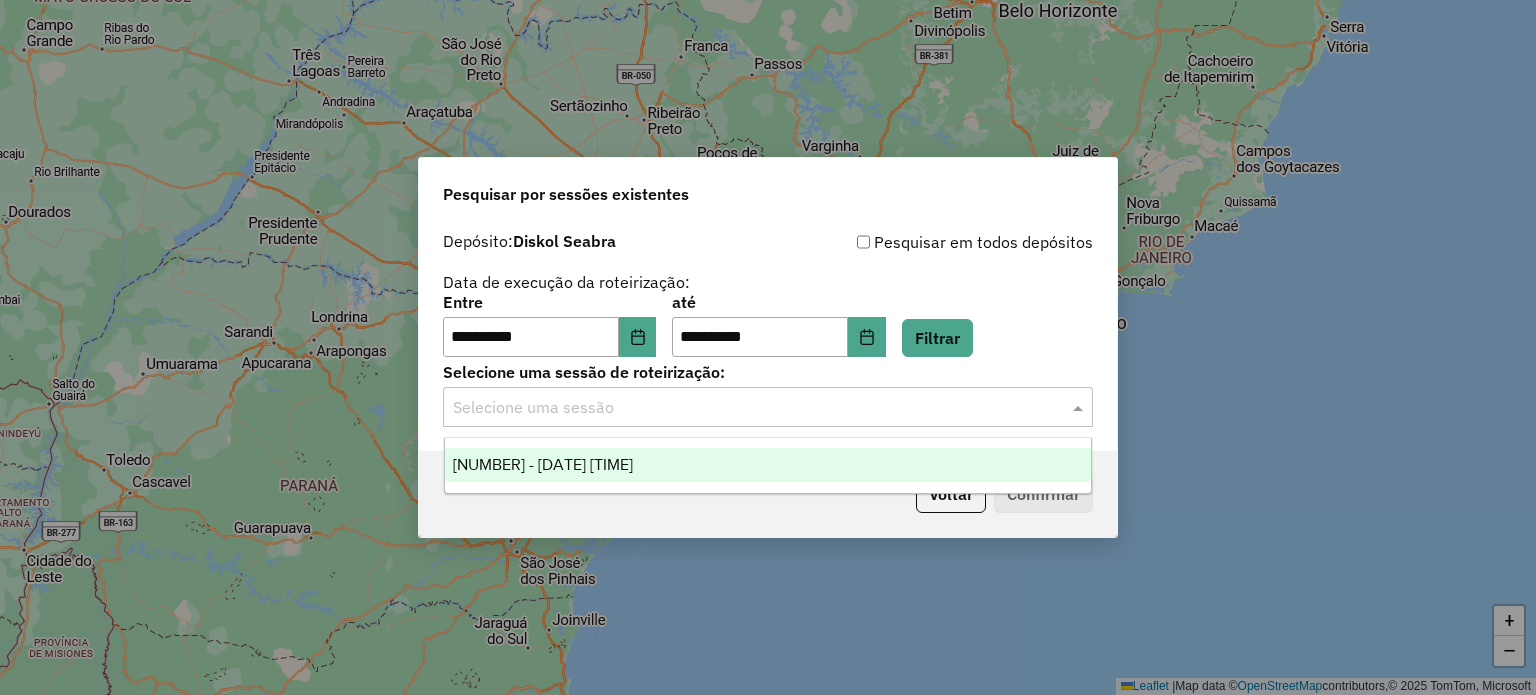 click on "973212 - 01/08/2025 17:45" at bounding box center [768, 465] 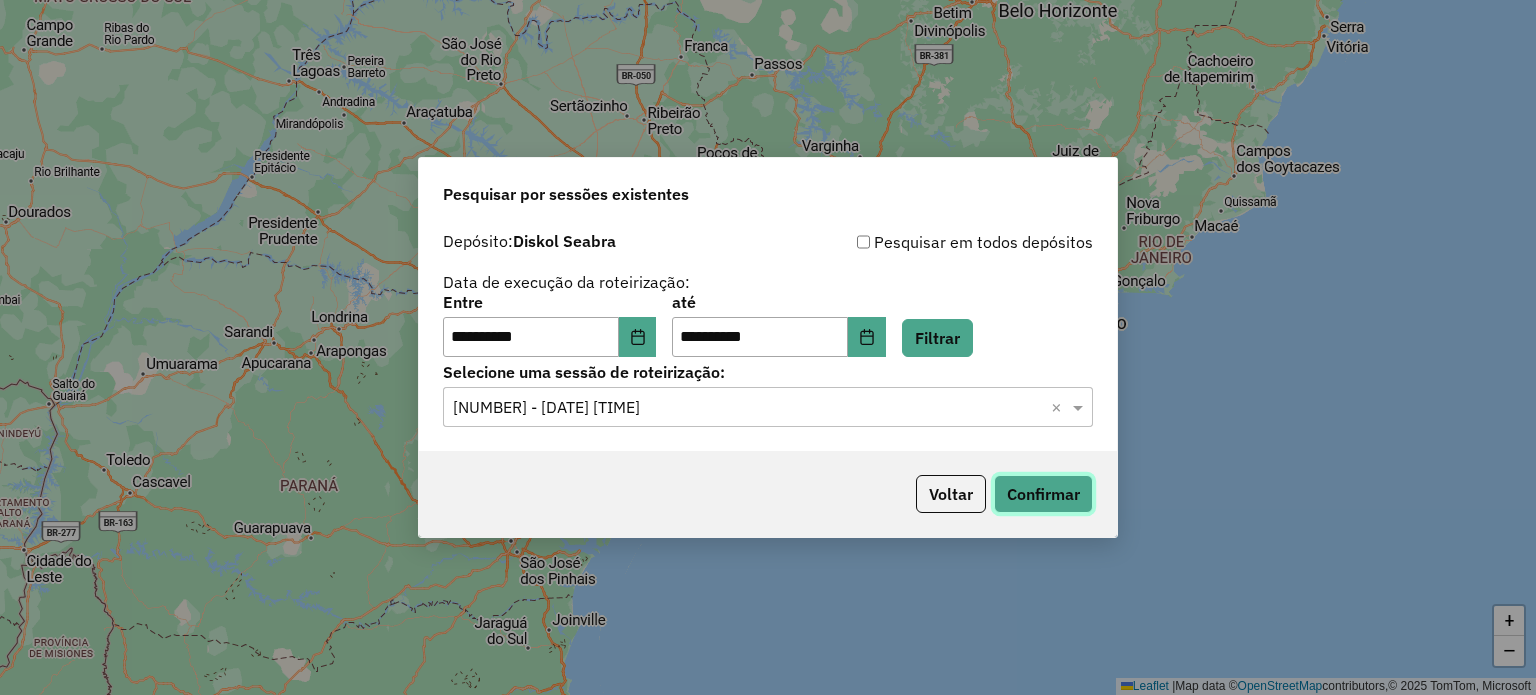 click on "Confirmar" 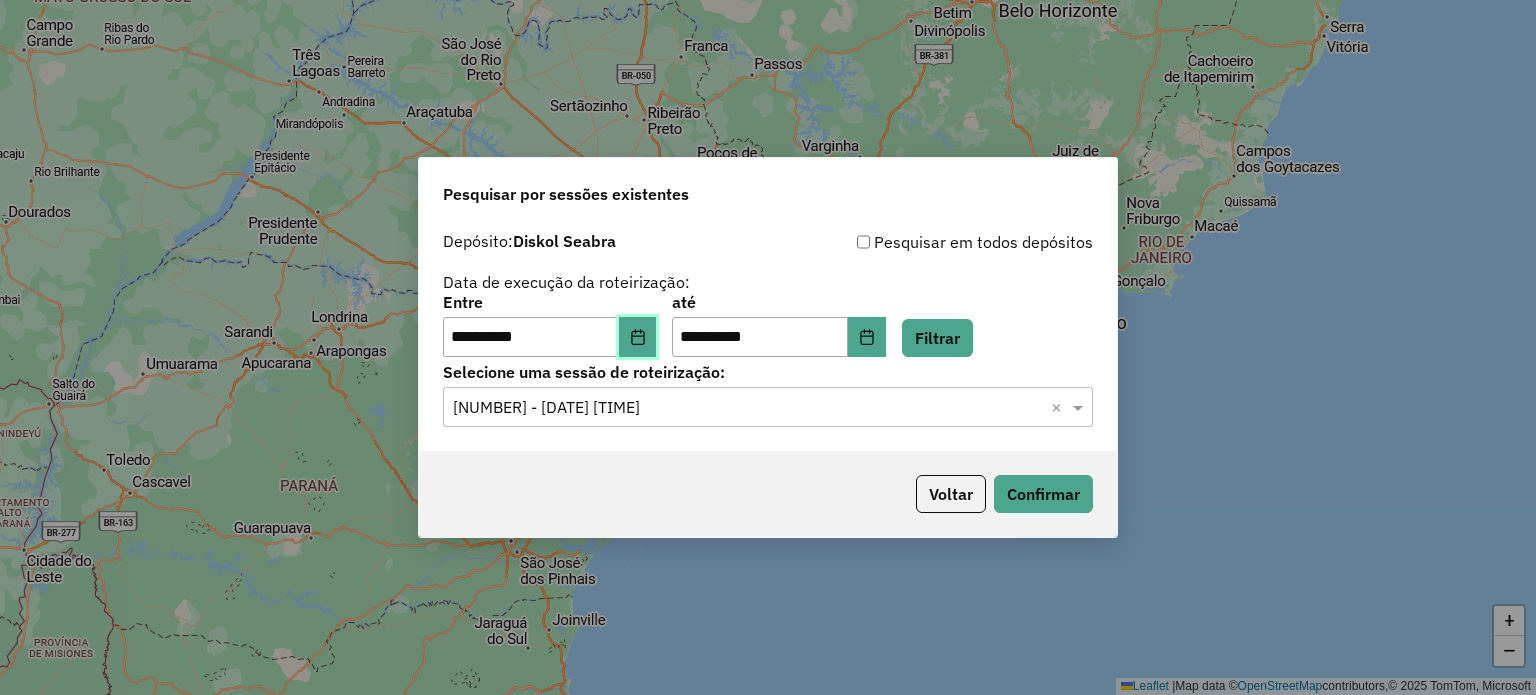 click 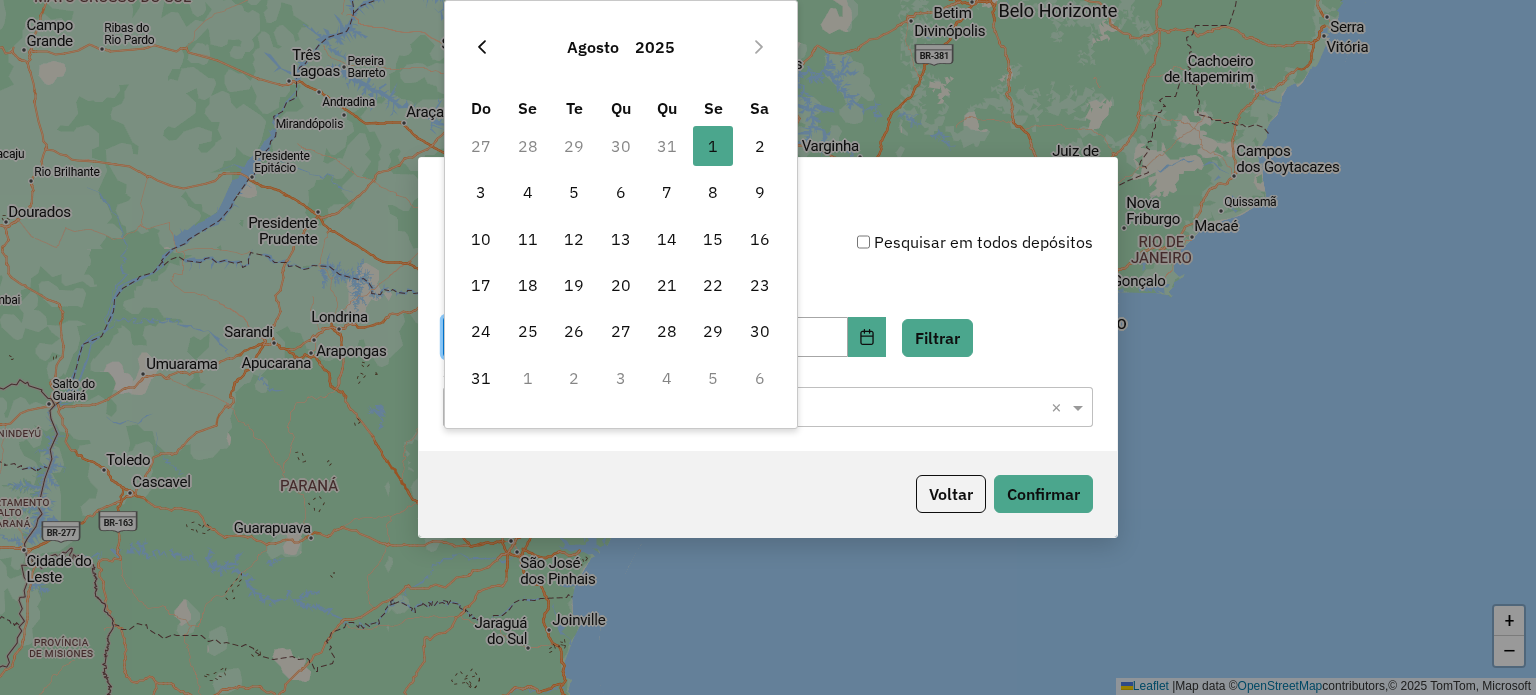 click 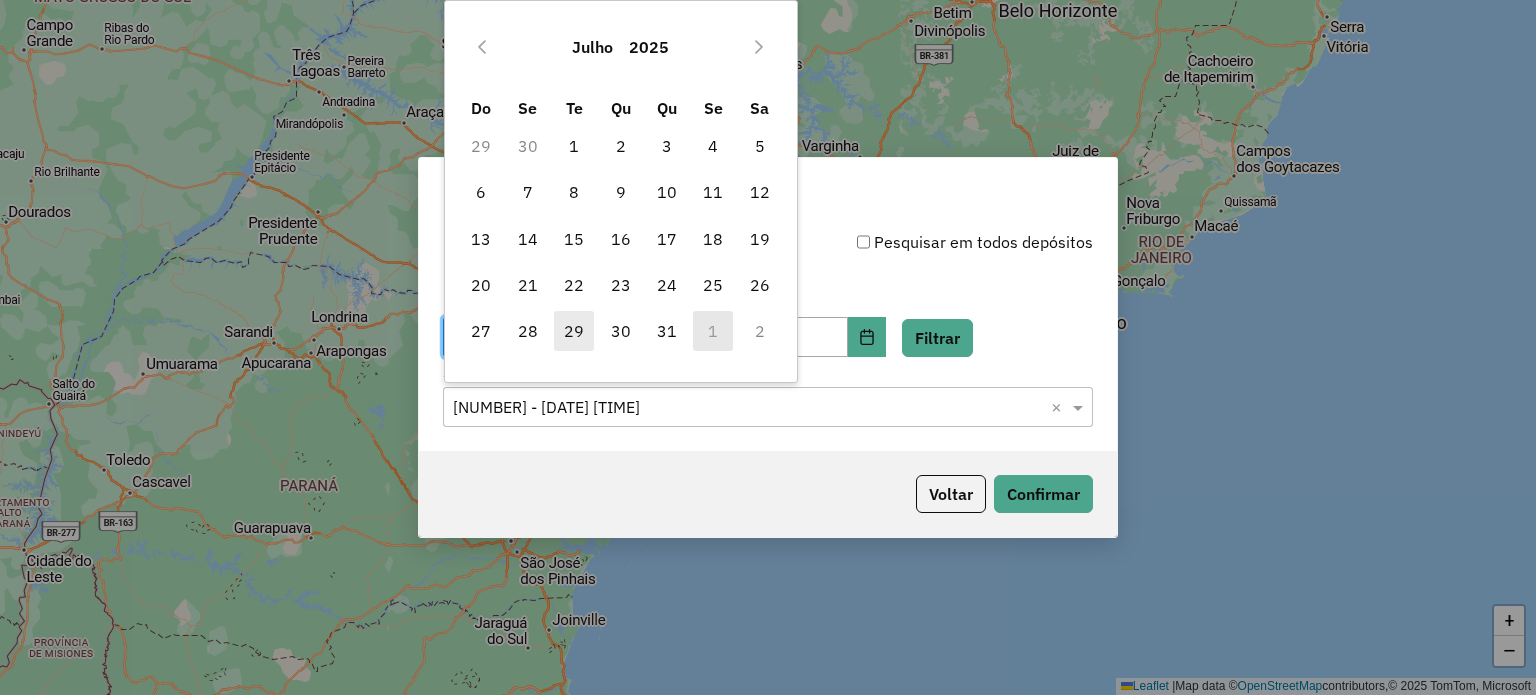 click on "29" at bounding box center (574, 331) 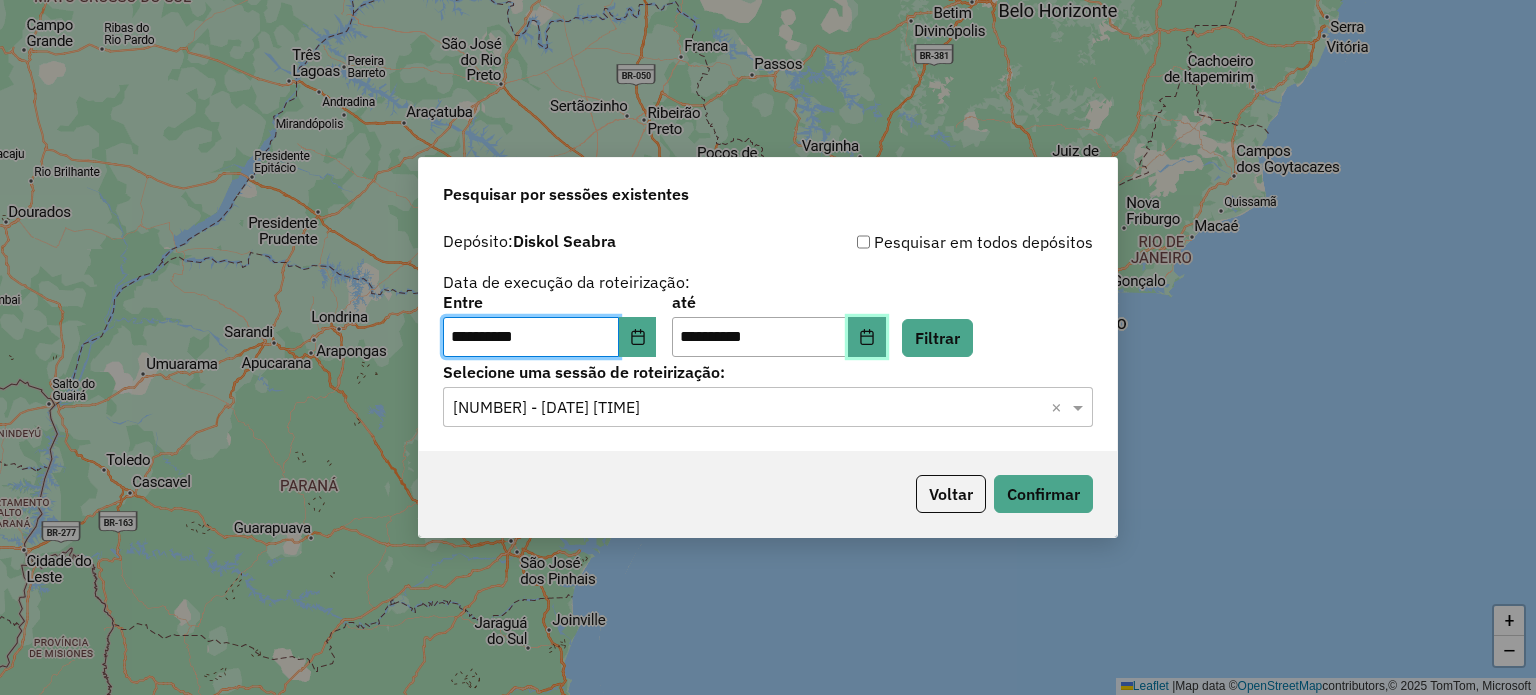 click 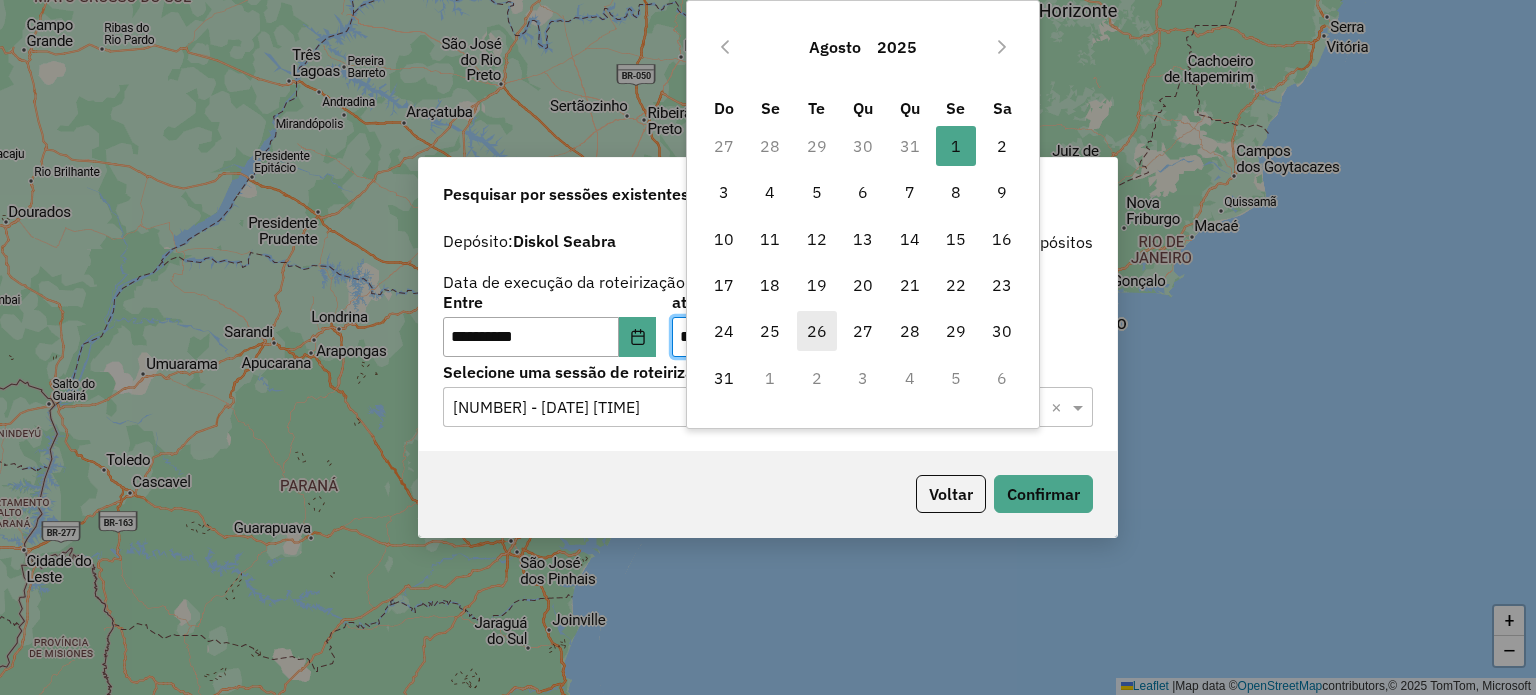 click on "26" at bounding box center (817, 331) 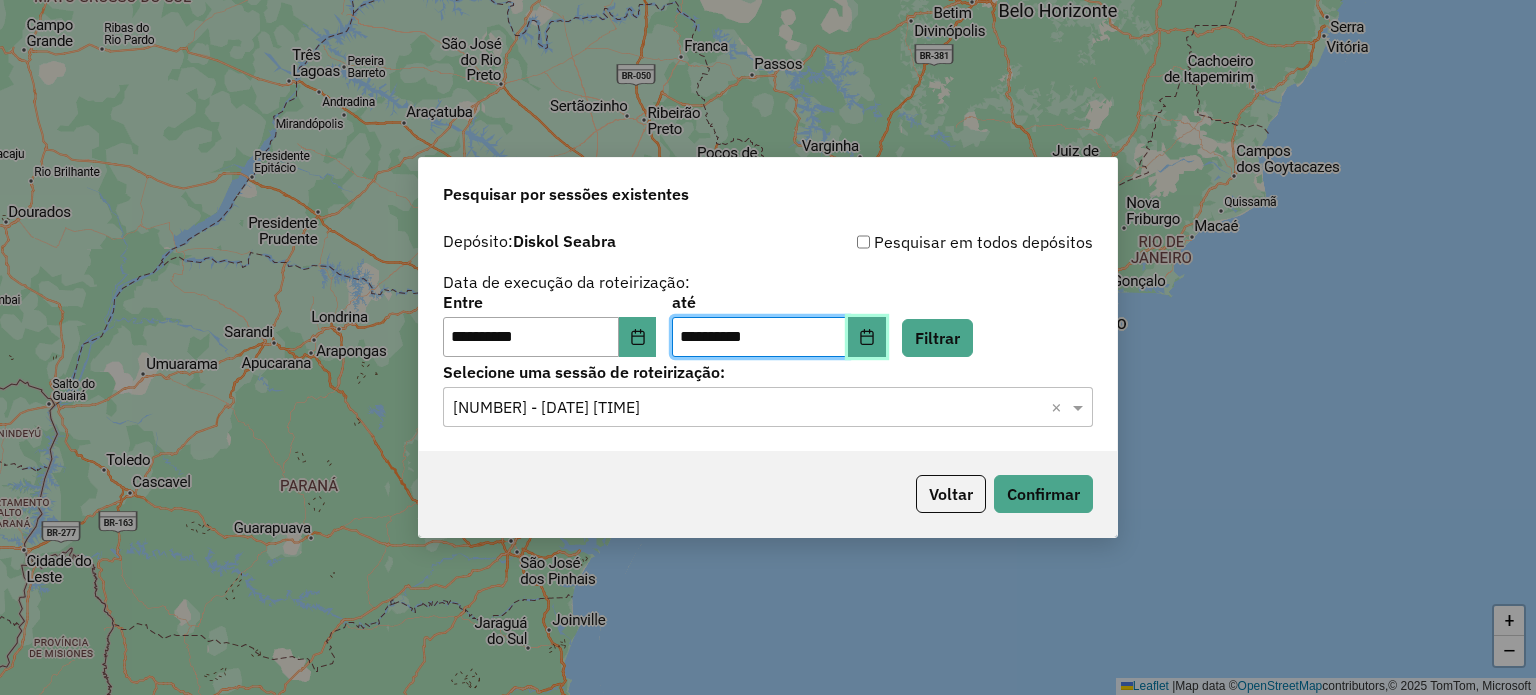 click at bounding box center (867, 337) 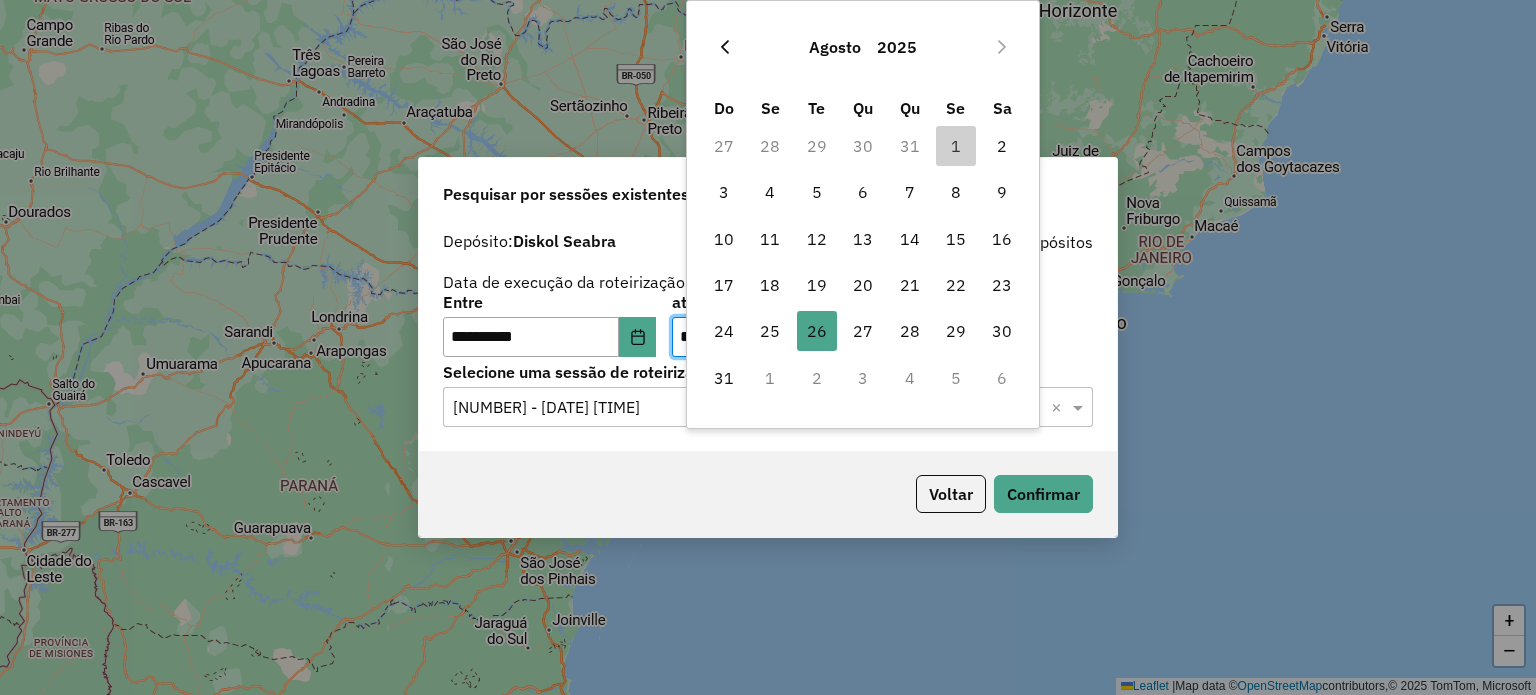 click 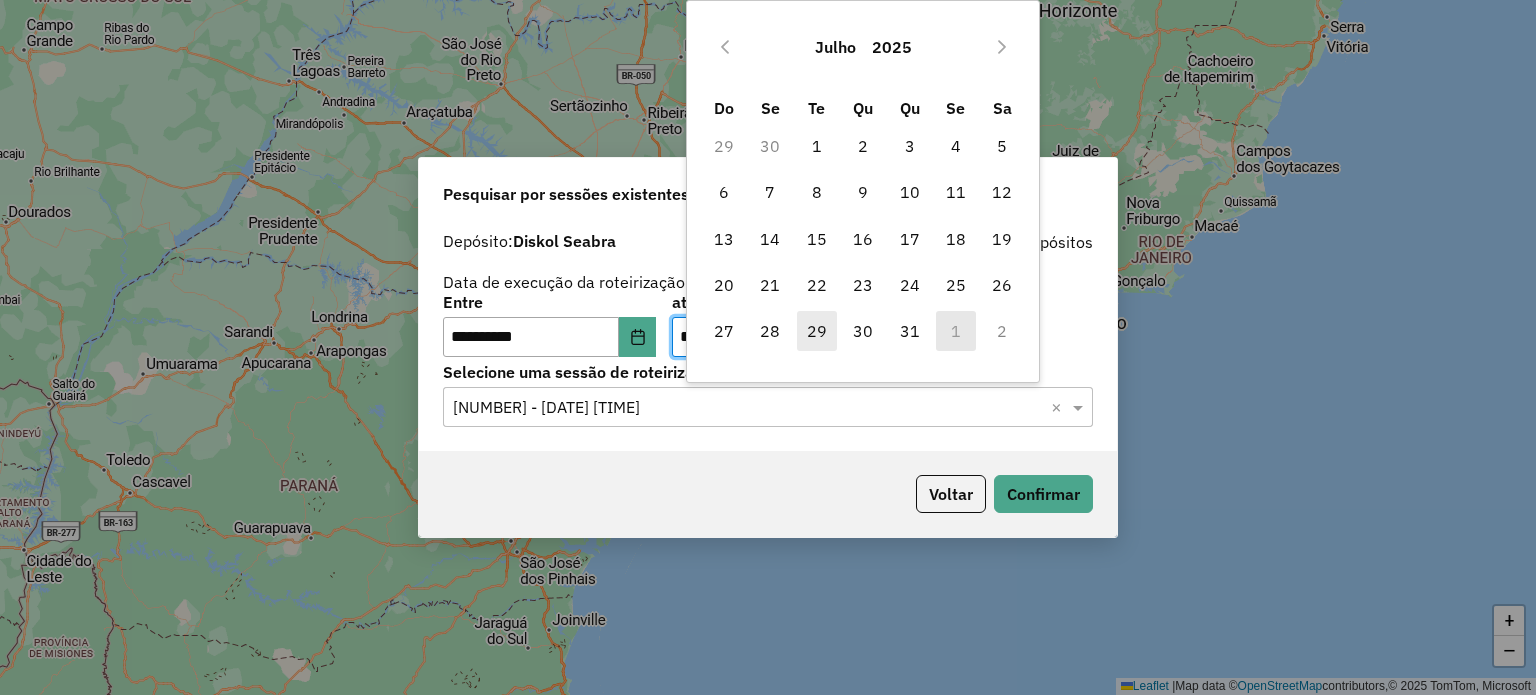 click on "29" at bounding box center (817, 331) 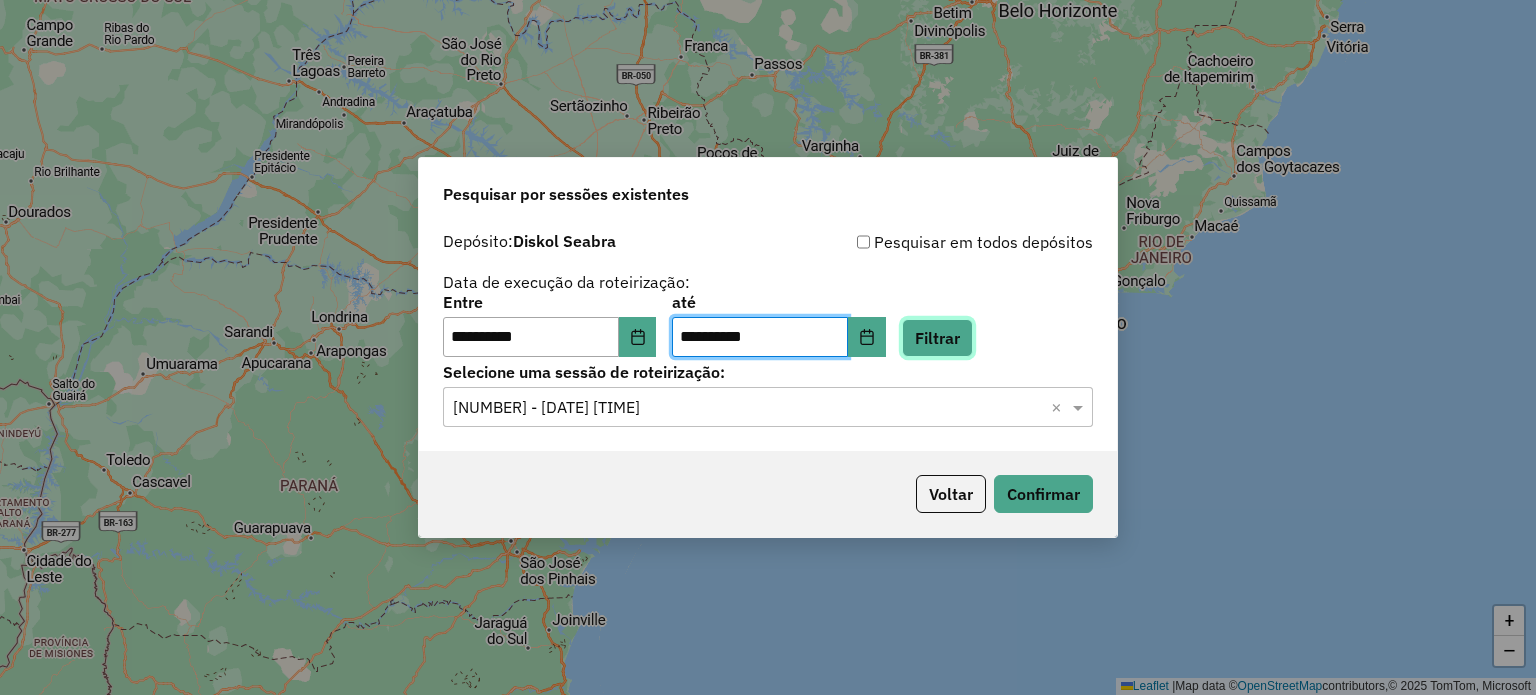 click on "Filtrar" 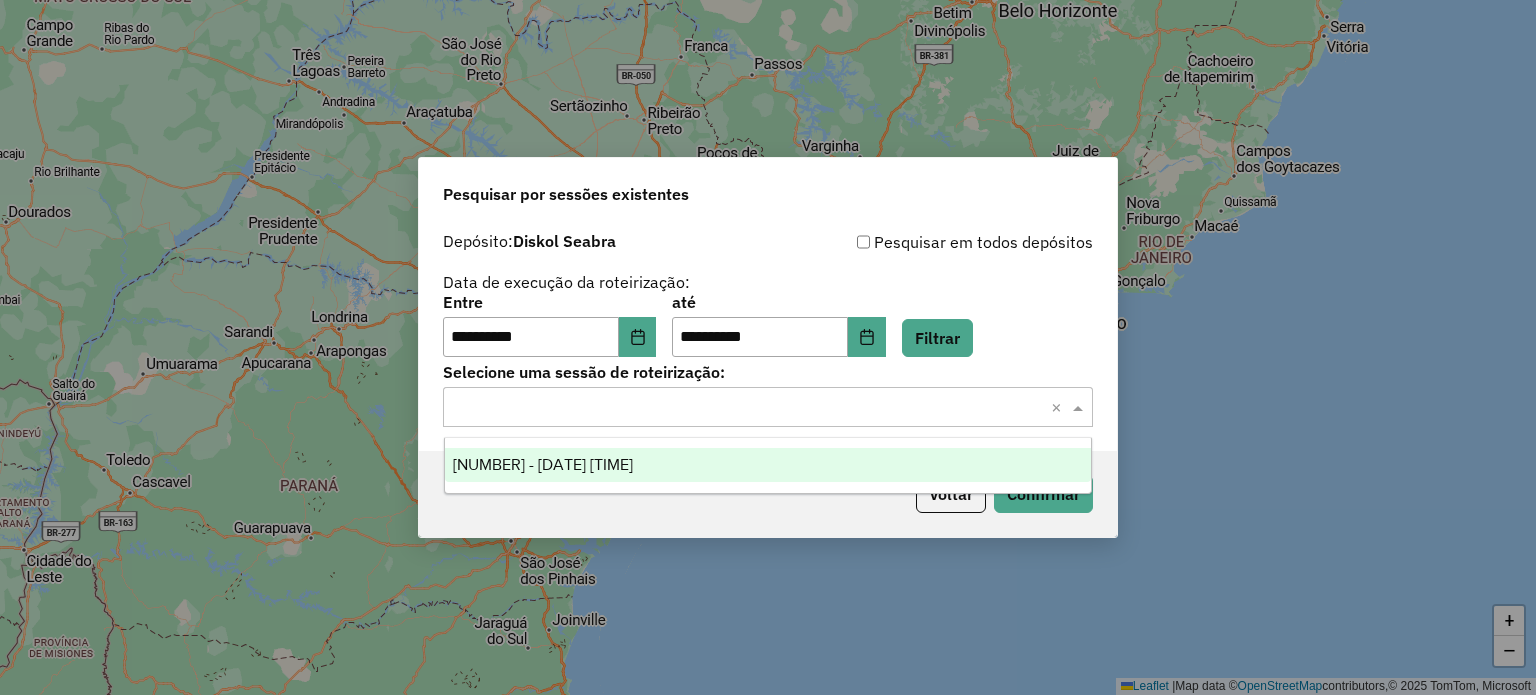 click 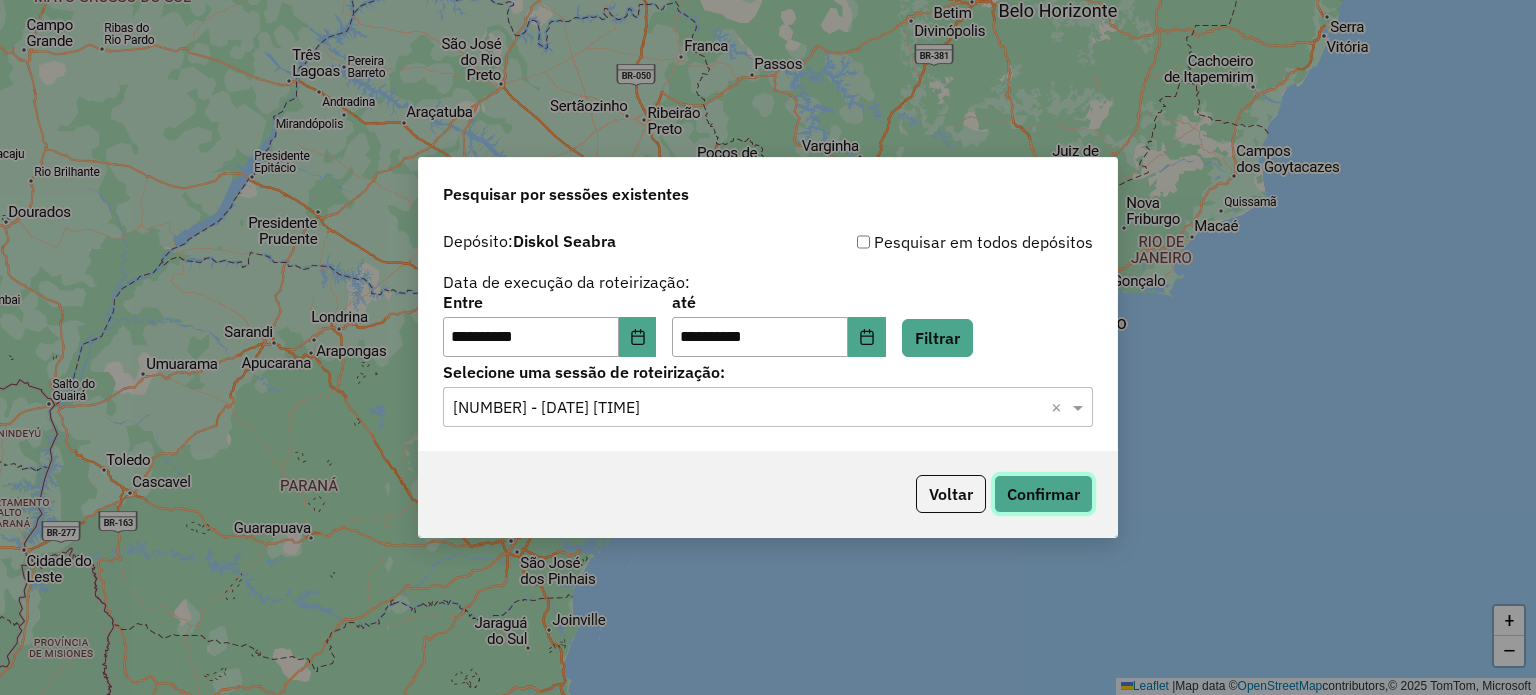 click on "Confirmar" 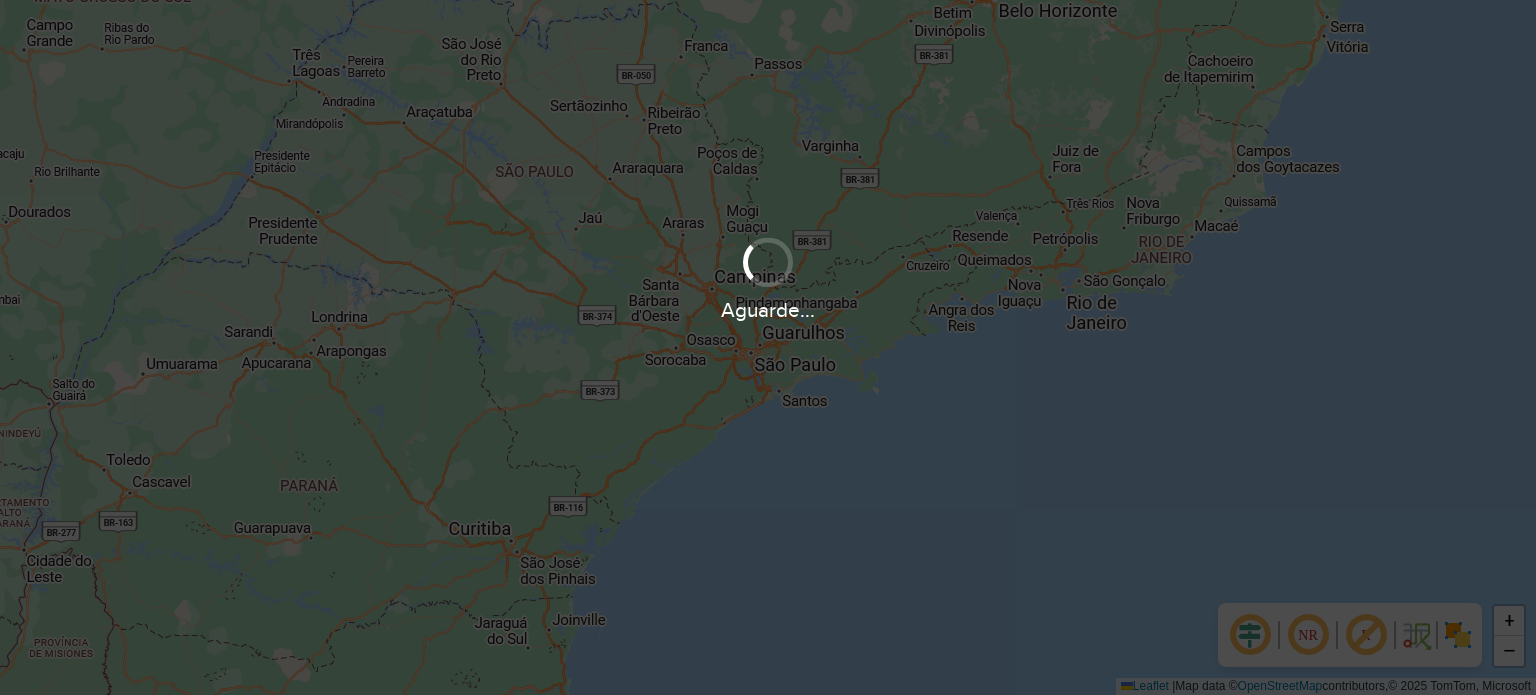 scroll, scrollTop: 0, scrollLeft: 0, axis: both 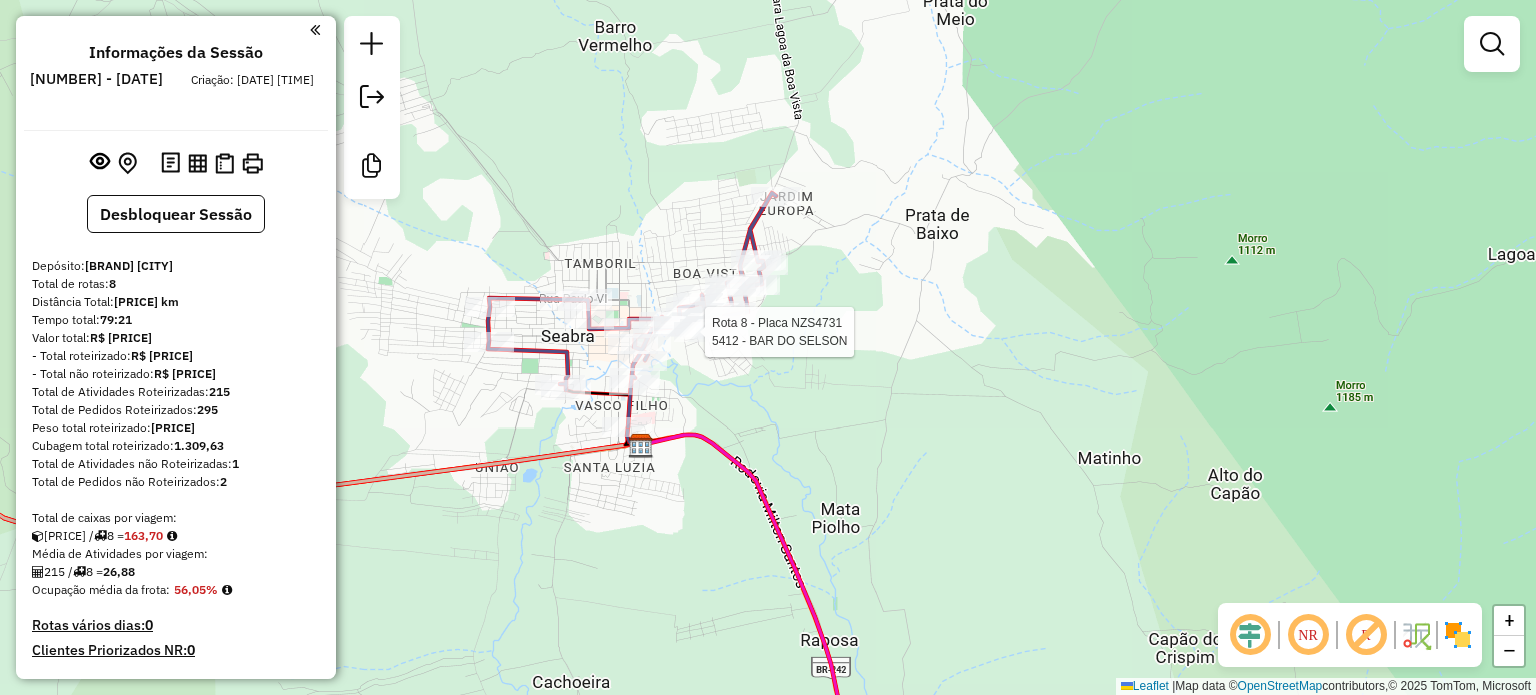 select on "**********" 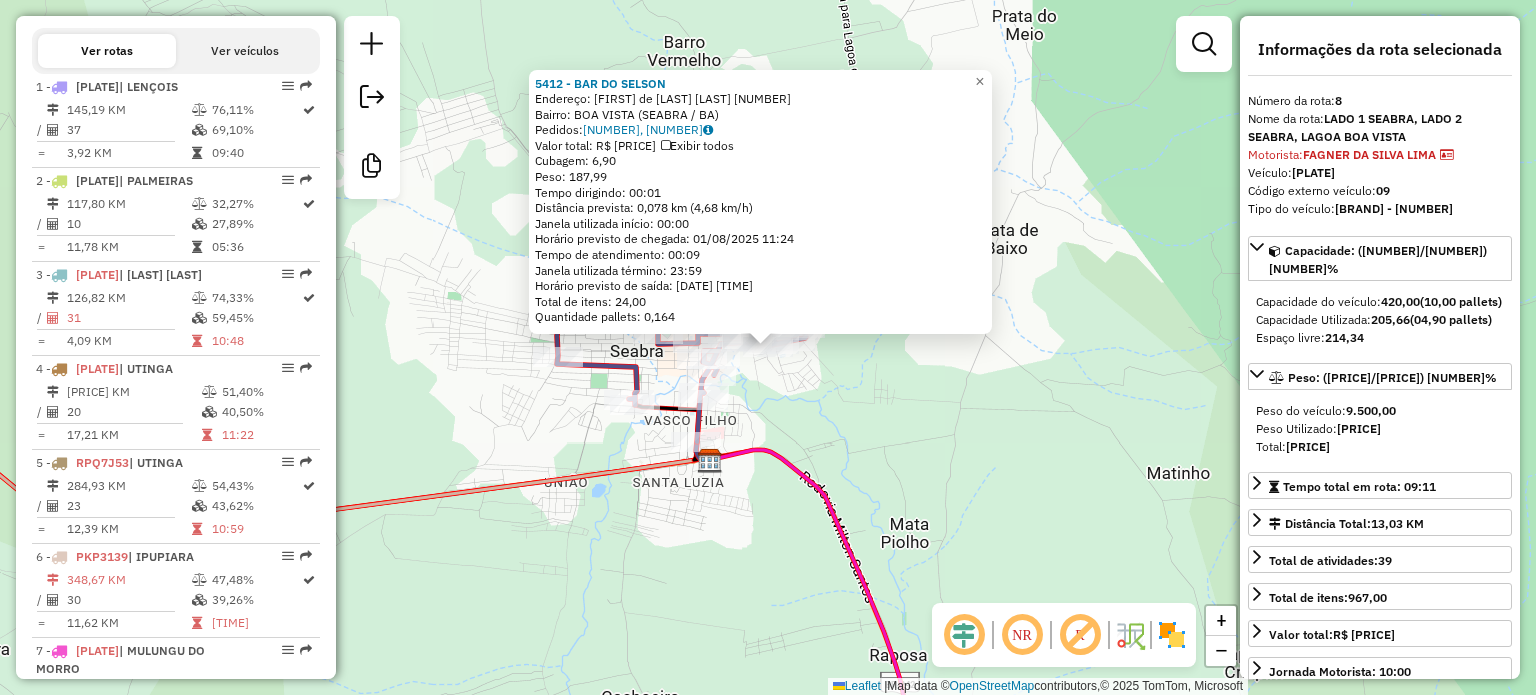 scroll, scrollTop: 1258, scrollLeft: 0, axis: vertical 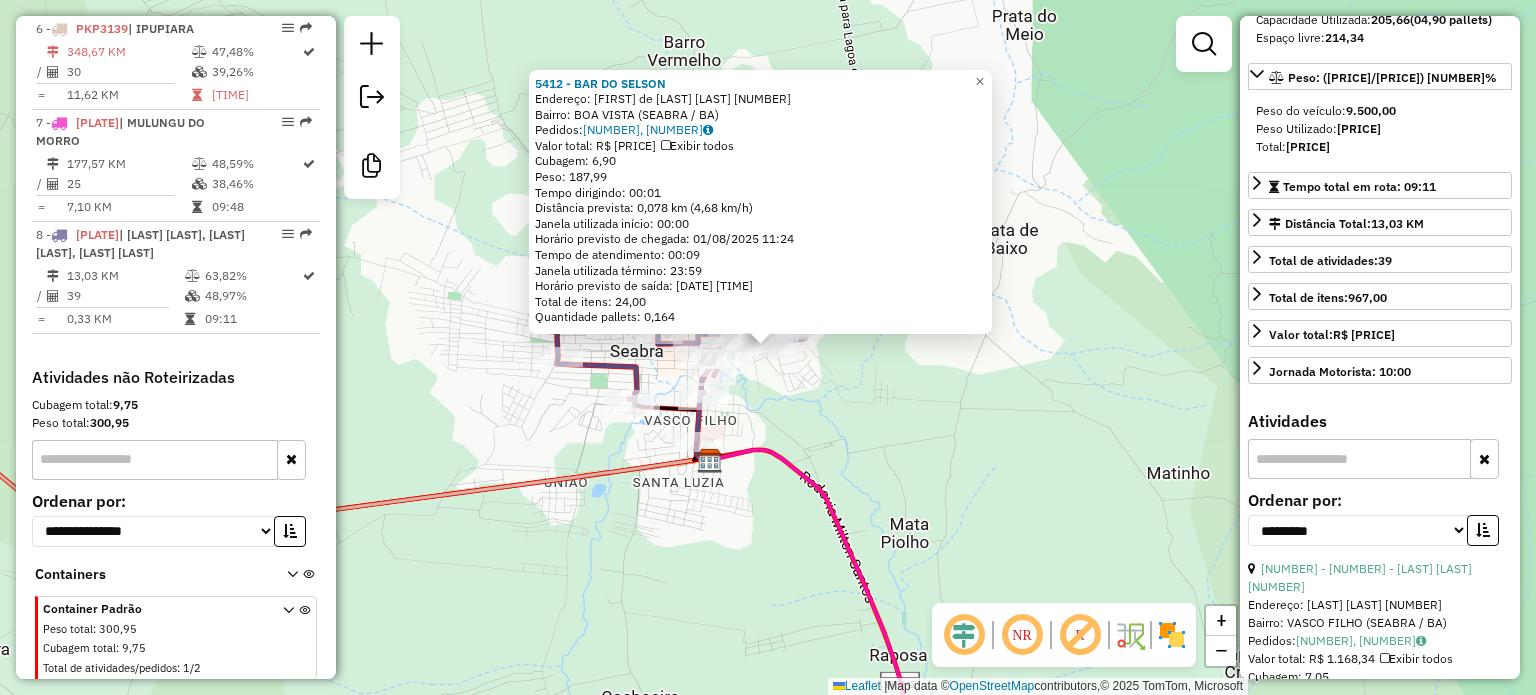 drag, startPoint x: 1382, startPoint y: 480, endPoint x: 1387, endPoint y: 490, distance: 11.18034 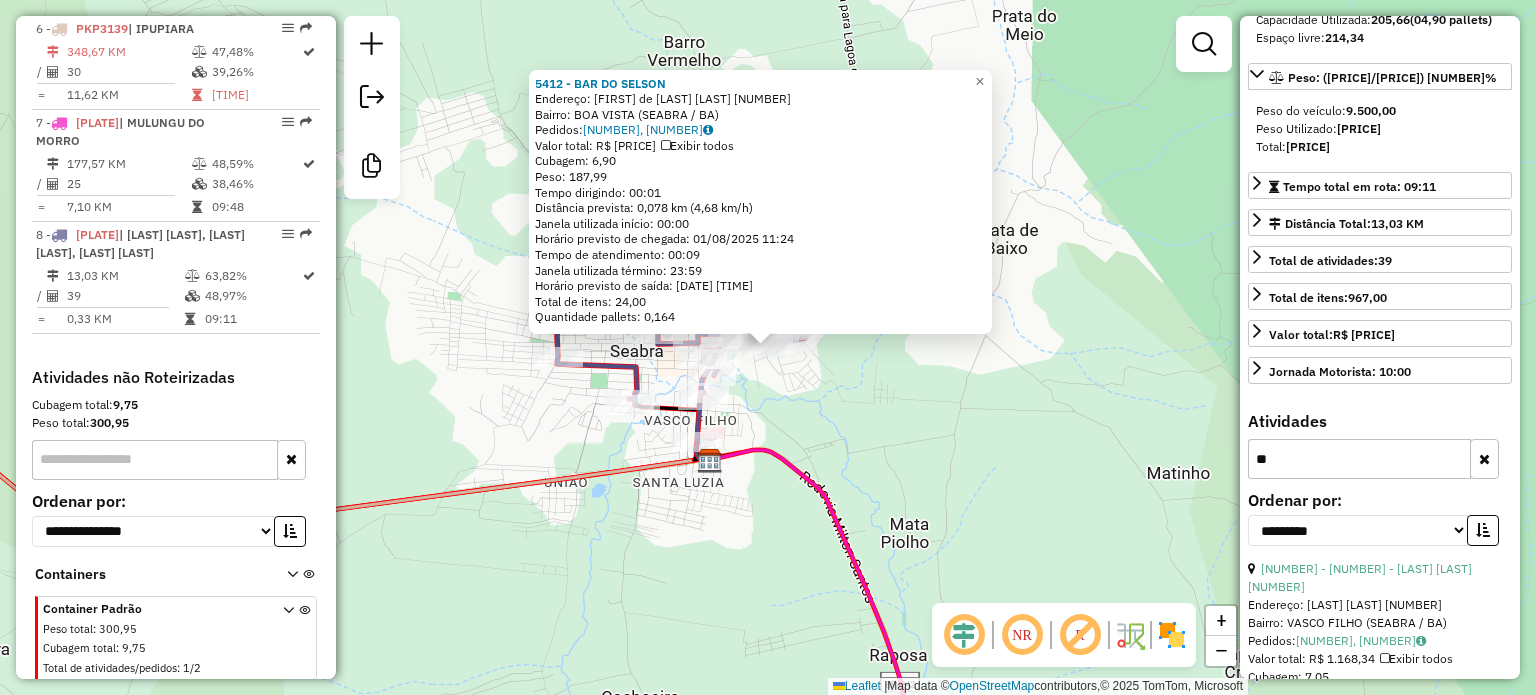 scroll, scrollTop: 204, scrollLeft: 0, axis: vertical 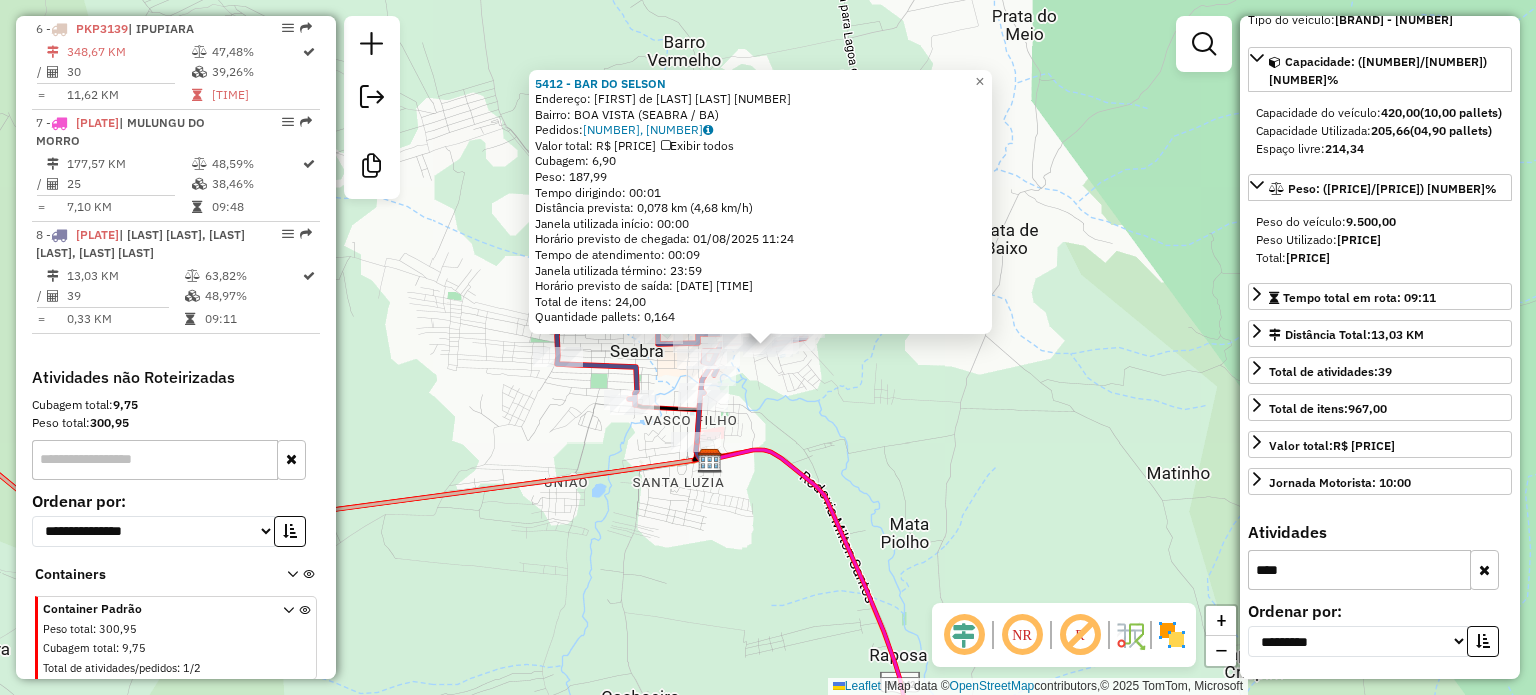 click on "Atividades" at bounding box center (1380, 532) 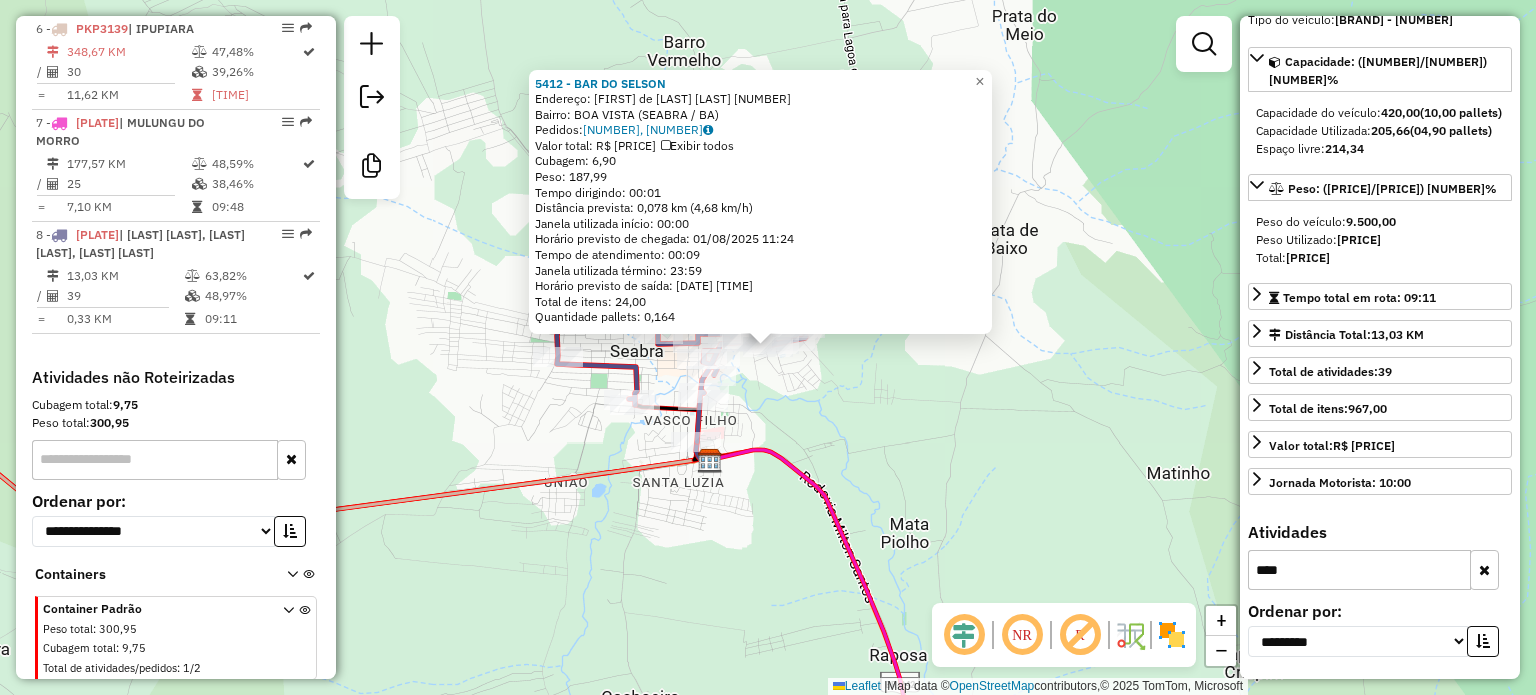 click on "****" at bounding box center (1359, 570) 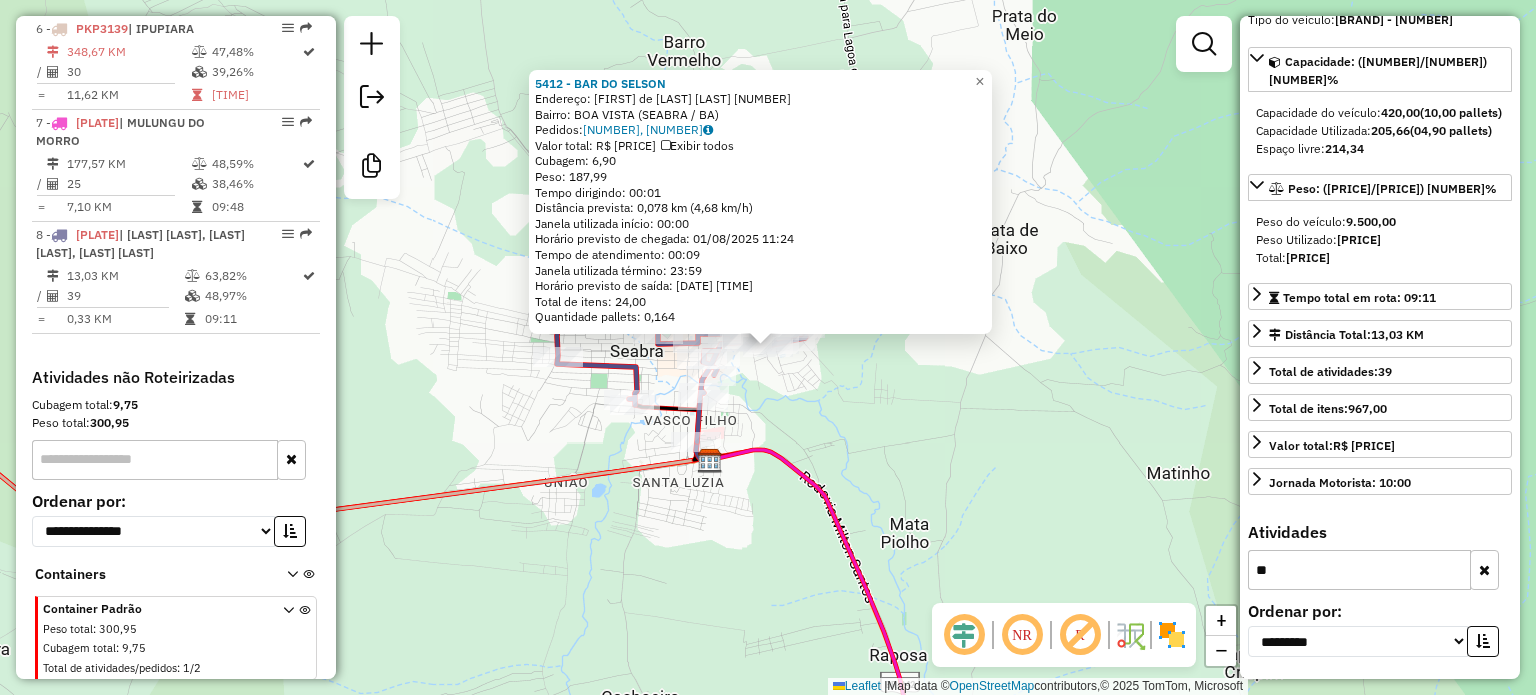 type on "*" 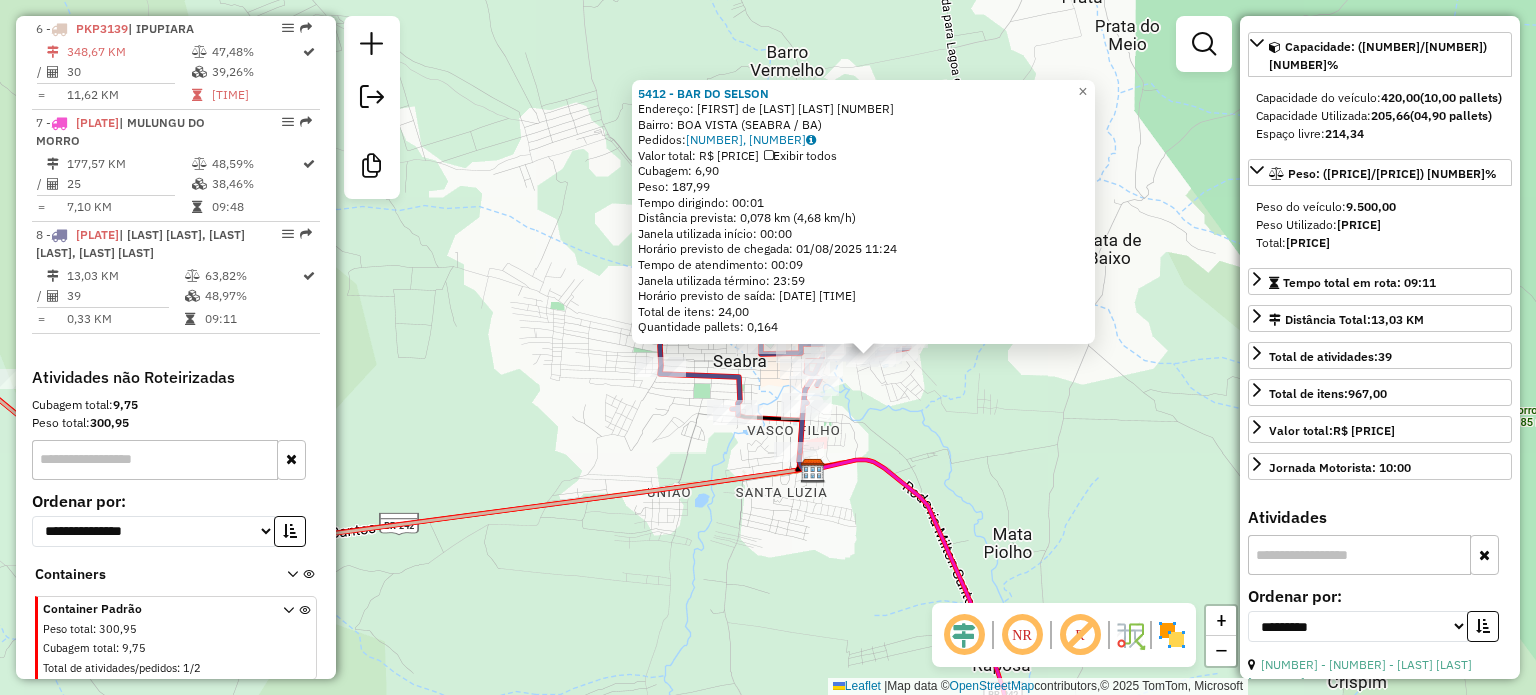 type 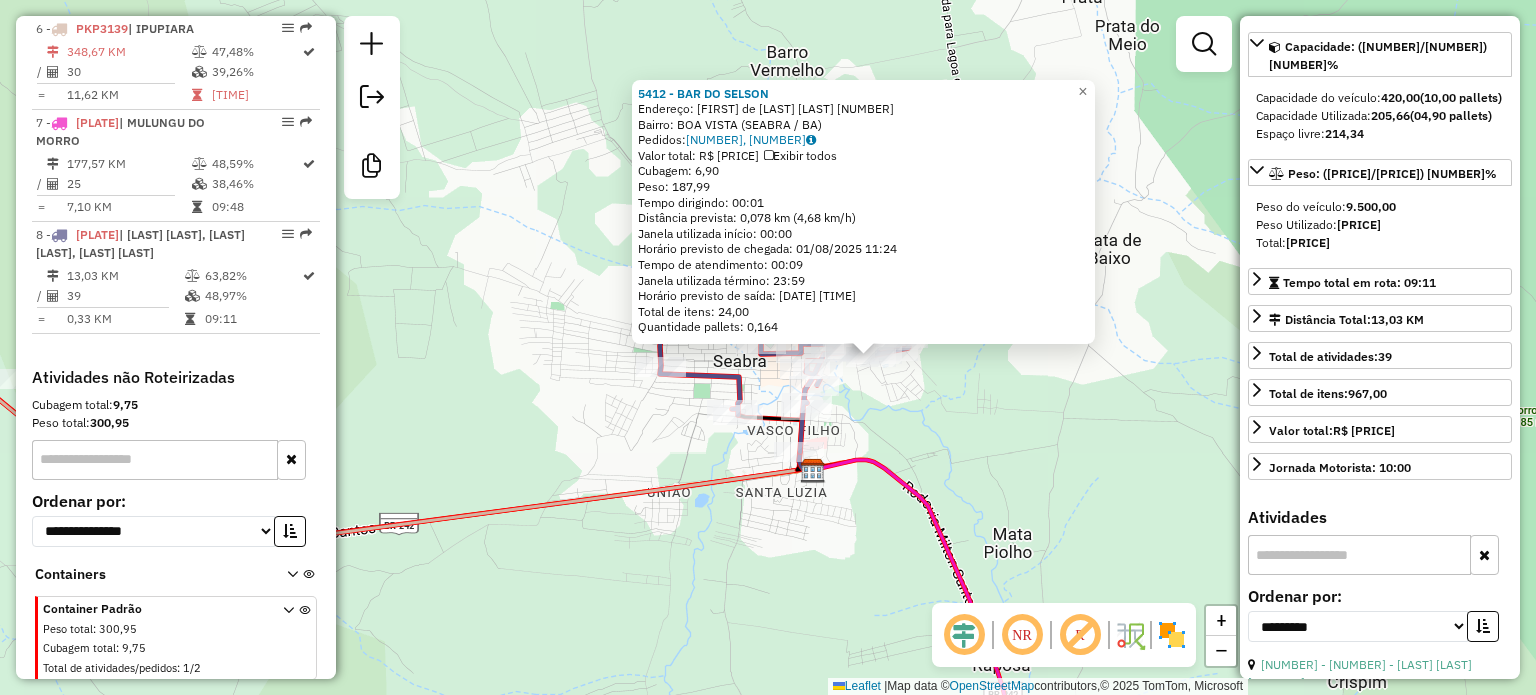 click on "[NUMBER] - [NUMBER] - [LAST] do [LAST] Endereço: [FIRST] de [LAST] [LAST] [NUMBER] Bairro: [LAST] ([LAST] / [STATE]) Pedidos: [NUMBER], [NUMBER] Valor total: R$ [PRICE] Exibir todos Cubagem: [NUMBER] Peso: [NUMBER] Tempo dirigindo: [TIME] Distância prevista: [NUMBER] km ([NUMBER]/h) Janela utilizada início: [TIME] Horário previsto de chegada: [DATE] [TIME] Tempo de atendimento: [TIME] Janela utilizada término: [TIME] Horário previsto de saída: [DATE] [TIME] Total de itens: [NUMBER] Quantidade pallets: [NUMBER] x Janela de atendimento Grade de atendimento Capacidade Transportadoras Veículos Cliente Pedidos Rotas Selecione os dias de semana para filtrar as janelas de atendimento Seg Ter Qua Qui Sex Sáb Dom Informe o período da janela de atendimento: De: Até: Filtrar exatamente a janela do cliente Considerar janela de atendimento padrão Selecione os dias de semana para filtrar as grades de atendimento Seg Ter Qua Qui Sex Sáb Dom Clientes fora do dia de atendimento selecionado" 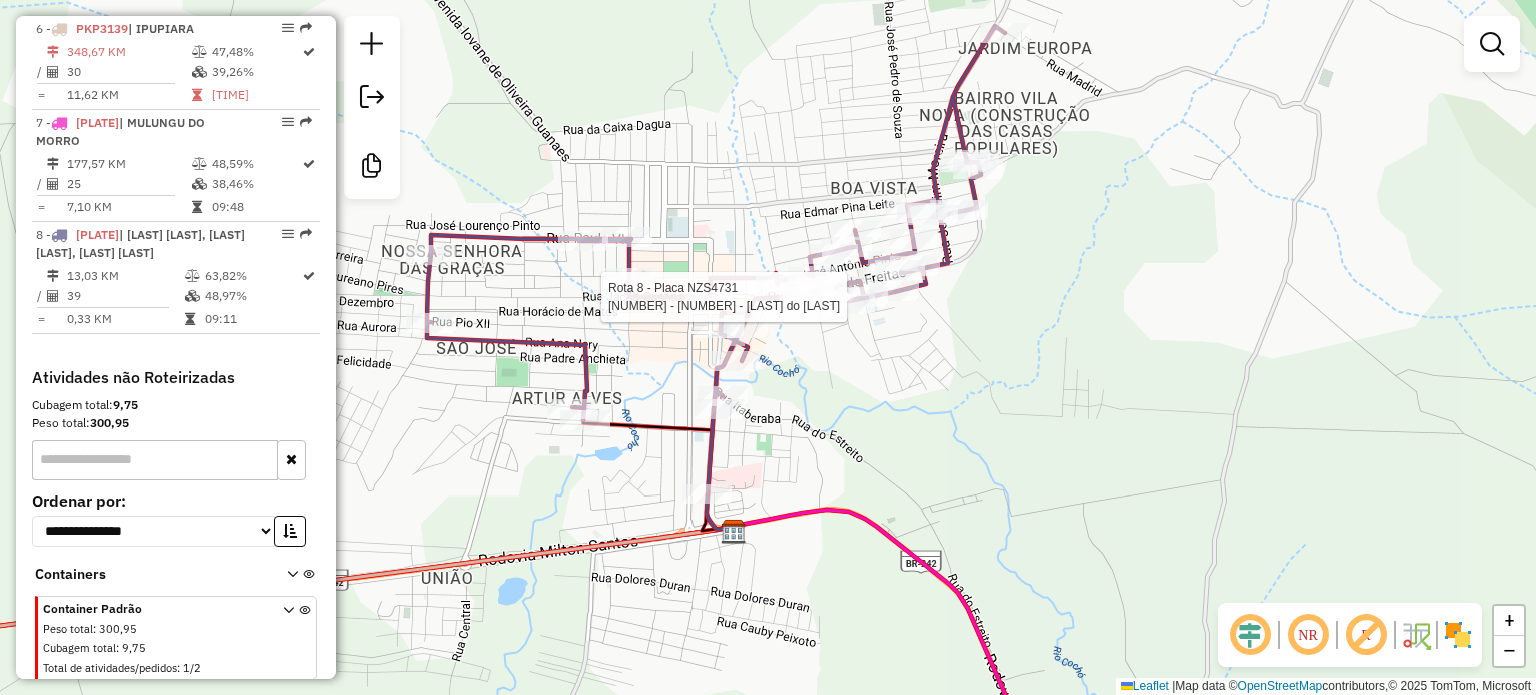 select on "**********" 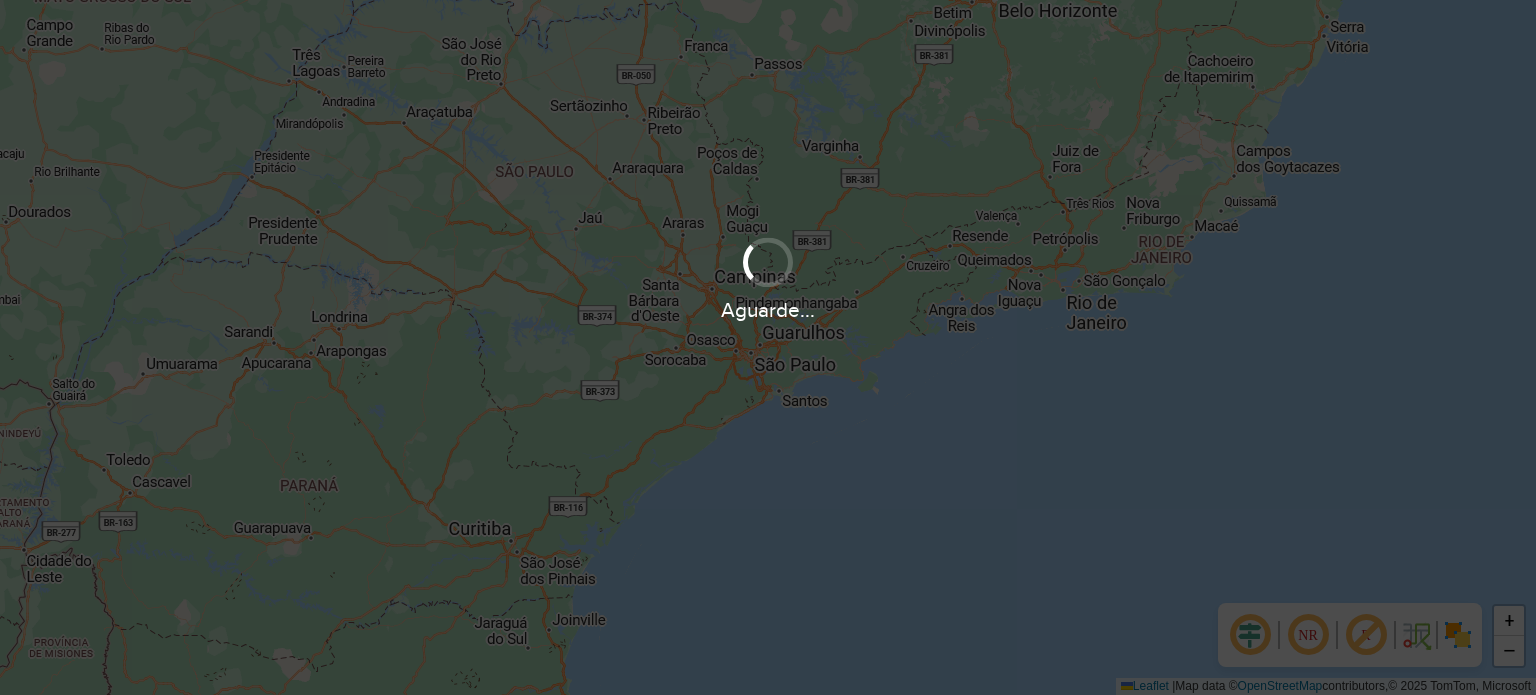 scroll, scrollTop: 0, scrollLeft: 0, axis: both 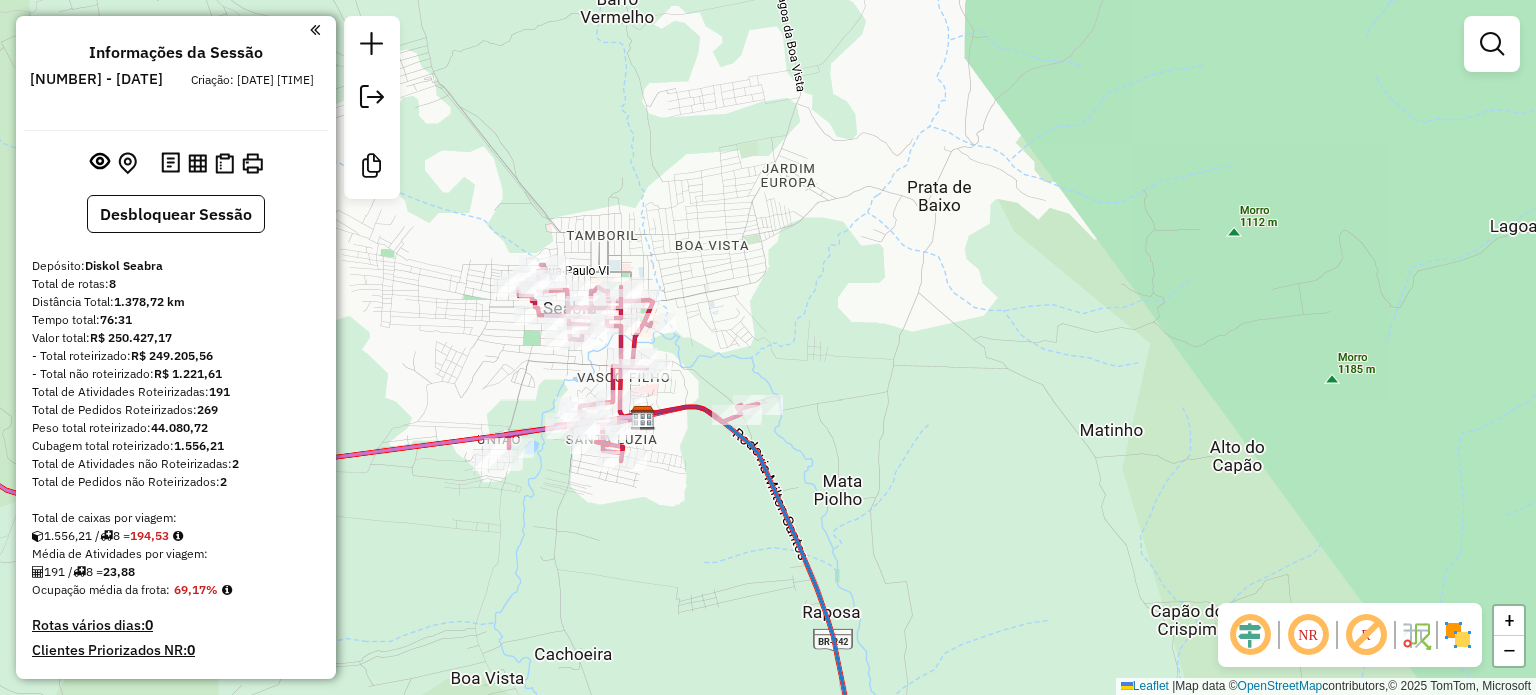 click on "Janela de atendimento Grade de atendimento Capacidade Transportadoras Veículos Cliente Pedidos  Rotas Selecione os dias de semana para filtrar as janelas de atendimento  Seg   Ter   Qua   Qui   Sex   Sáb   Dom  Informe o período da janela de atendimento: De: Até:  Filtrar exatamente a janela do cliente  Considerar janela de atendimento padrão  Selecione os dias de semana para filtrar as grades de atendimento  Seg   Ter   Qua   Qui   Sex   Sáb   Dom   Considerar clientes sem dia de atendimento cadastrado  Clientes fora do dia de atendimento selecionado Filtrar as atividades entre os valores definidos abaixo:  Peso mínimo:   Peso máximo:   Cubagem mínima:   Cubagem máxima:   De:   Até:  Filtrar as atividades entre o tempo de atendimento definido abaixo:  De:   Até:   Considerar capacidade total dos clientes não roteirizados Transportadora: Selecione um ou mais itens Tipo de veículo: Selecione um ou mais itens Veículo: Selecione um ou mais itens Motorista: Selecione um ou mais itens Nome: Rótulo:" 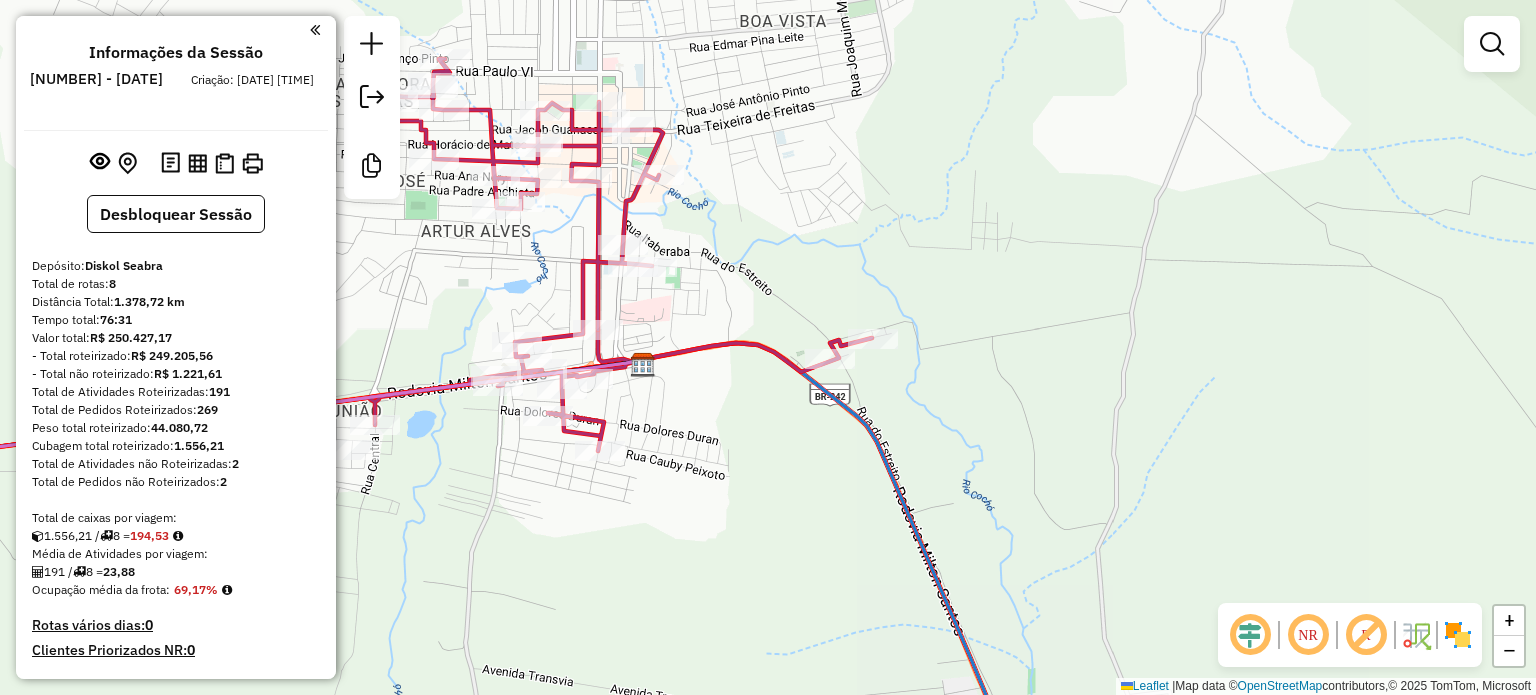 drag, startPoint x: 636, startPoint y: 475, endPoint x: 823, endPoint y: 435, distance: 191.23022 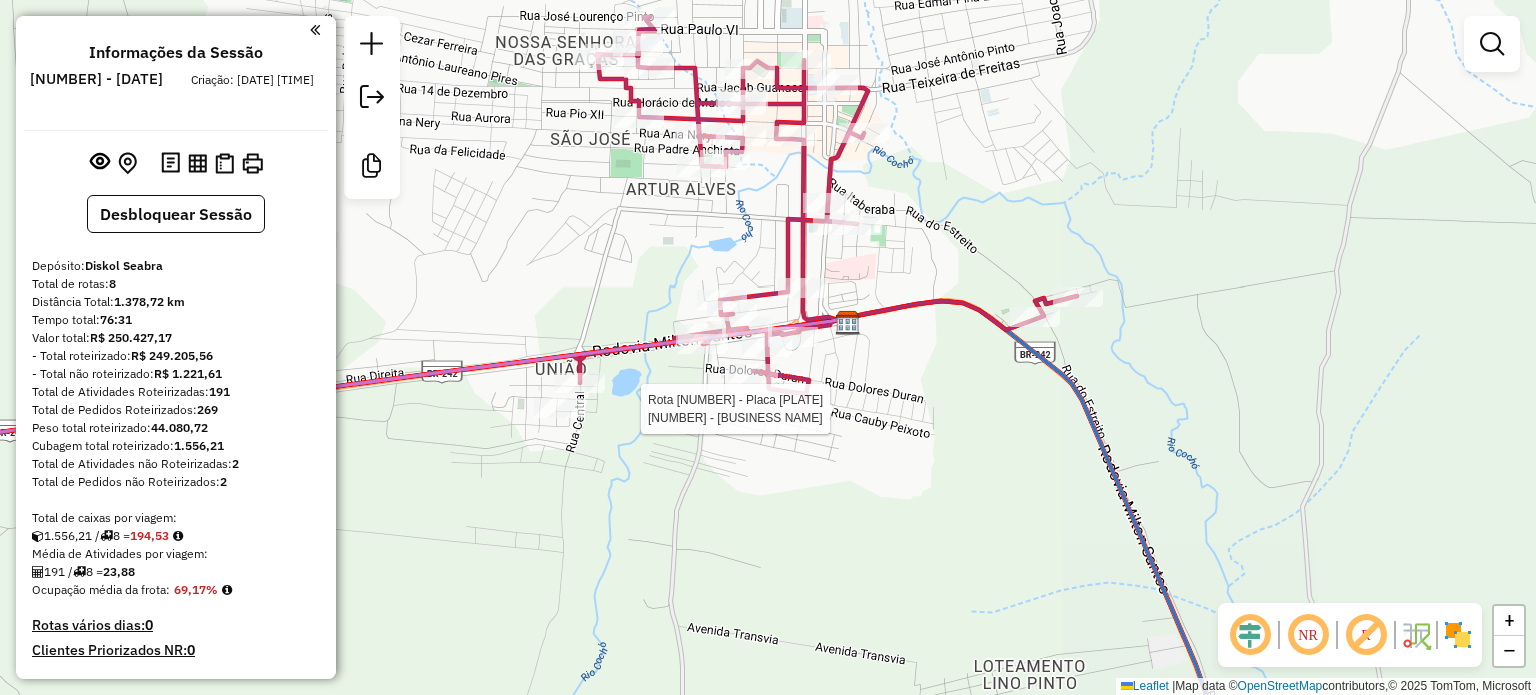 click 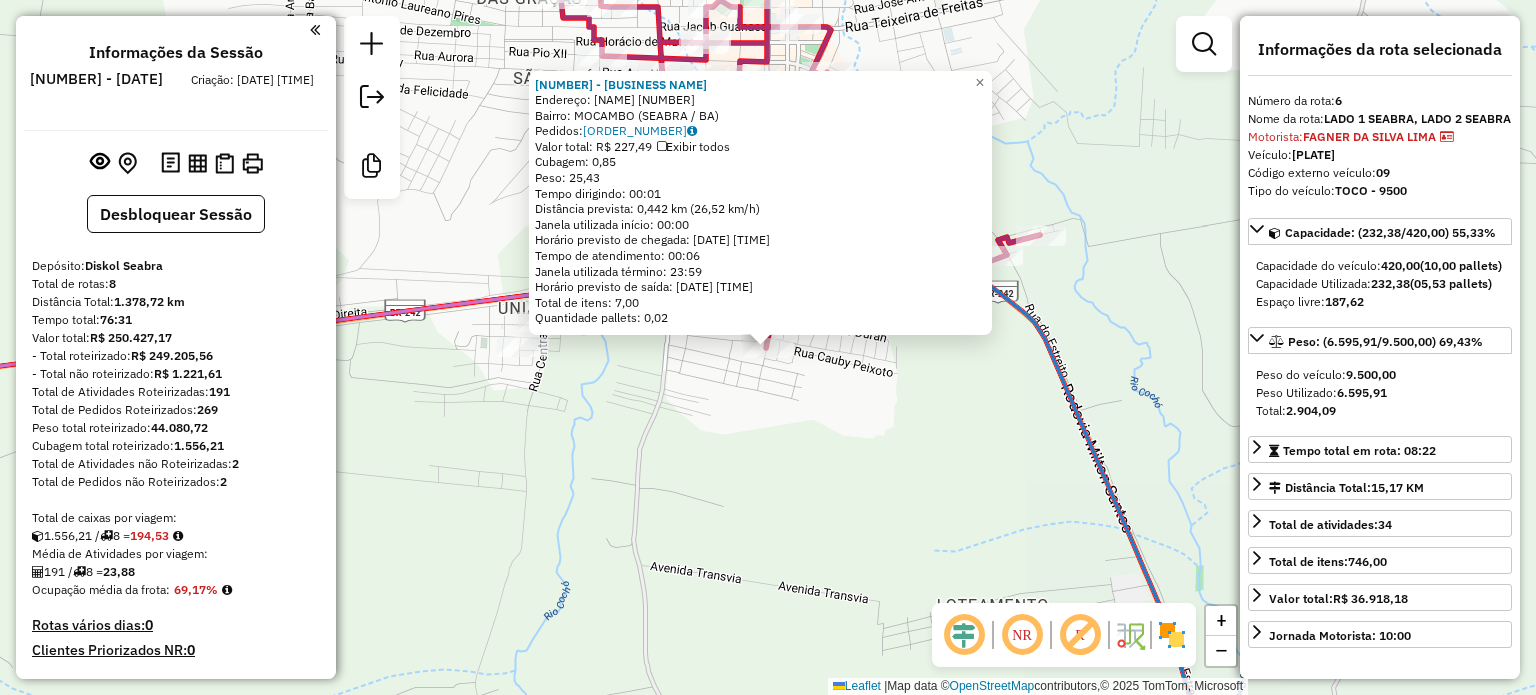 scroll, scrollTop: 1258, scrollLeft: 0, axis: vertical 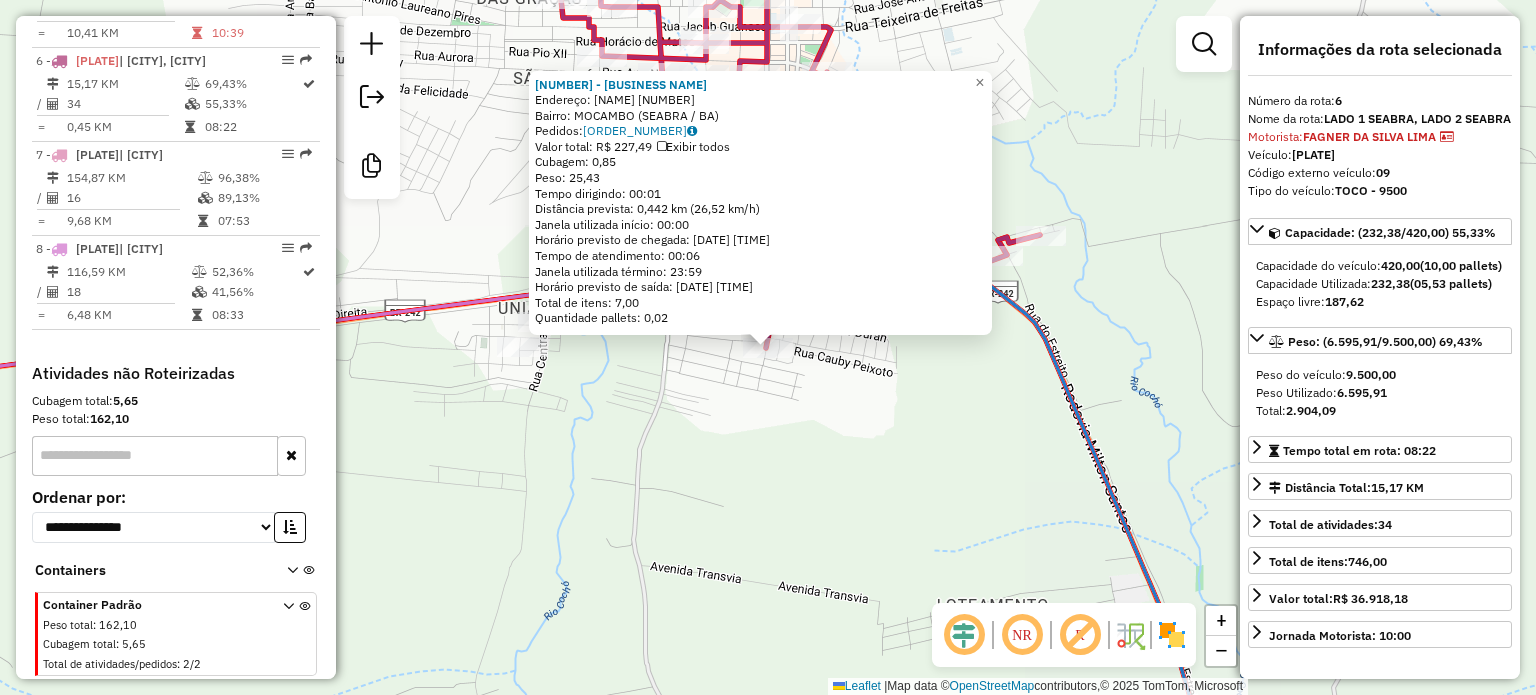 click on "2035 - MERCADINHO KLV  Endereço:  POVOADO POCO GRANDE 1050   Bairro: MOCAMBO (SEABRA / BA)   Pedidos:  28536396   Valor total: R$ 227,49   Exibir todos   Cubagem: 0,85  Peso: 25,43  Tempo dirigindo: 00:01   Distância prevista: 0,442 km (26,52 km/h)   Janela utilizada início: 00:00   Horário previsto de chegada: 29/07/2025 14:41   Tempo de atendimento: 00:06   Janela utilizada término: 23:59   Horário previsto de saída: 29/07/2025 14:47   Total de itens: 7,00   Quantidade pallets: 0,02  × Janela de atendimento Grade de atendimento Capacidade Transportadoras Veículos Cliente Pedidos  Rotas Selecione os dias de semana para filtrar as janelas de atendimento  Seg   Ter   Qua   Qui   Sex   Sáb   Dom  Informe o período da janela de atendimento: De: Até:  Filtrar exatamente a janela do cliente  Considerar janela de atendimento padrão  Selecione os dias de semana para filtrar as grades de atendimento  Seg   Ter   Qua   Qui   Sex   Sáb   Dom   Considerar clientes sem dia de atendimento cadastrado  De:  +" 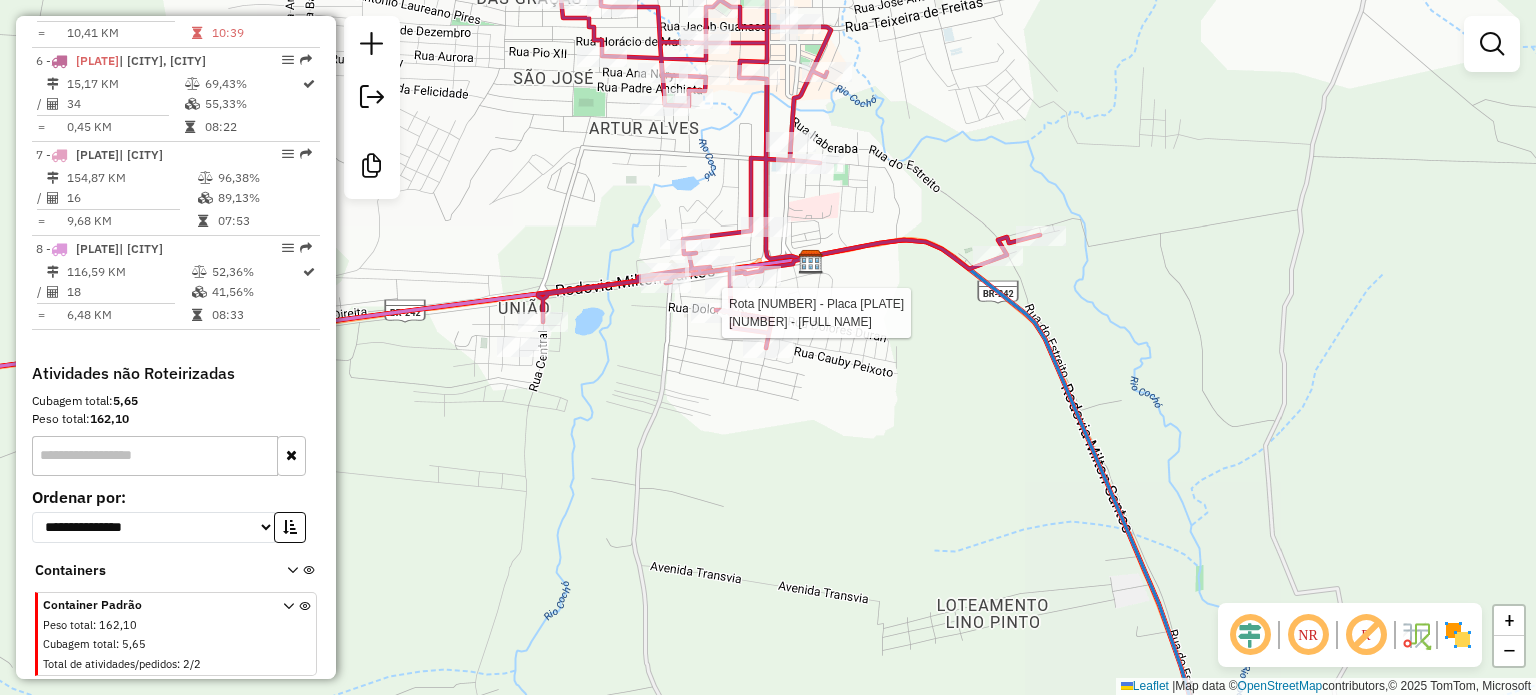 select on "**********" 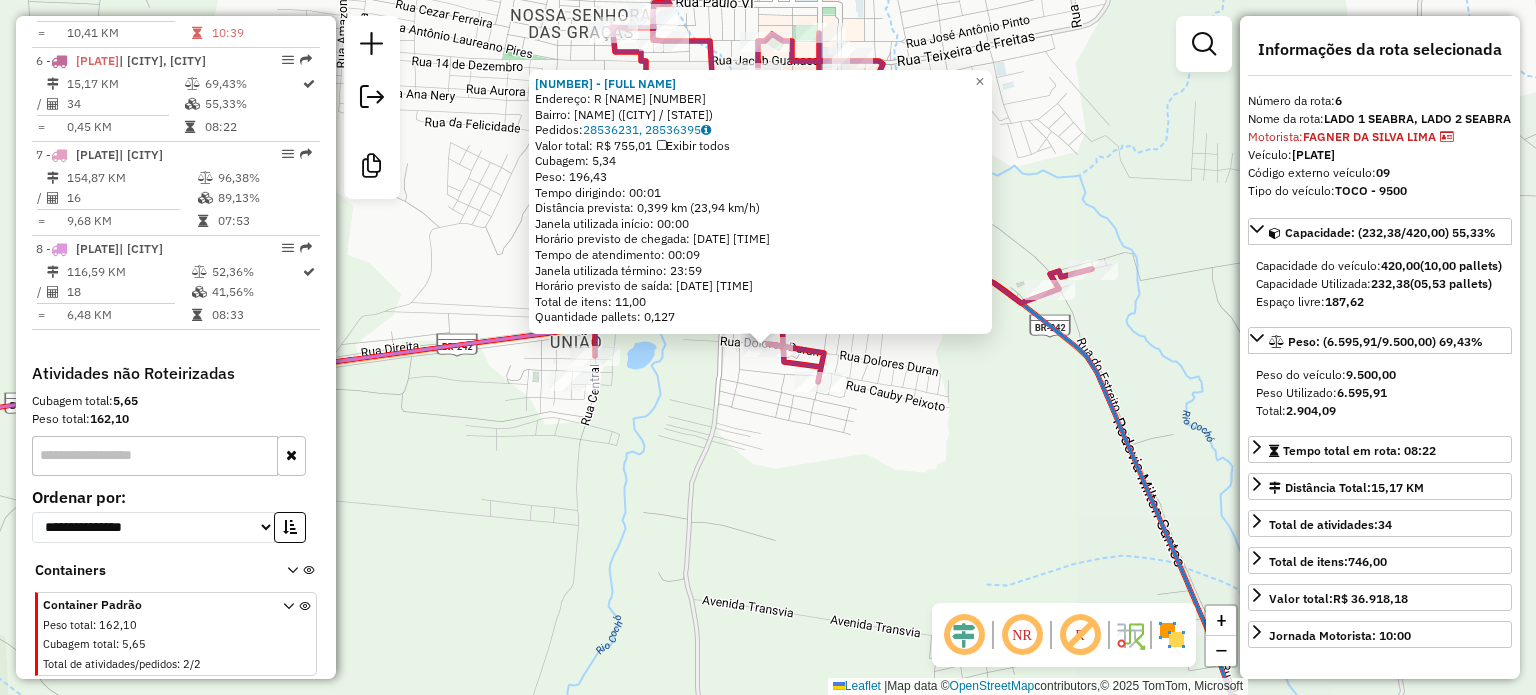 click on "698 - IDALVO OSVALDO MENDES JUNIOR  Endereço: R   DOLORES DURAN                  233   Bairro: STA LUZIA (SEABRA / BA)   Pedidos:  28536231, 28536395   Valor total: R$ 755,01   Exibir todos   Cubagem: 5,34  Peso: 196,43  Tempo dirigindo: 00:01   Distância prevista: 0,399 km (23,94 km/h)   Janela utilizada início: 00:00   Horário previsto de chegada: 29/07/2025 14:48   Tempo de atendimento: 00:09   Janela utilizada término: 23:59   Horário previsto de saída: 29/07/2025 14:57   Total de itens: 11,00   Quantidade pallets: 0,127  × Janela de atendimento Grade de atendimento Capacidade Transportadoras Veículos Cliente Pedidos  Rotas Selecione os dias de semana para filtrar as janelas de atendimento  Seg   Ter   Qua   Qui   Sex   Sáb   Dom  Informe o período da janela de atendimento: De: Até:  Filtrar exatamente a janela do cliente  Considerar janela de atendimento padrão  Selecione os dias de semana para filtrar as grades de atendimento  Seg   Ter   Qua   Qui   Sex   Sáb   Dom   Peso mínimo:   De:" 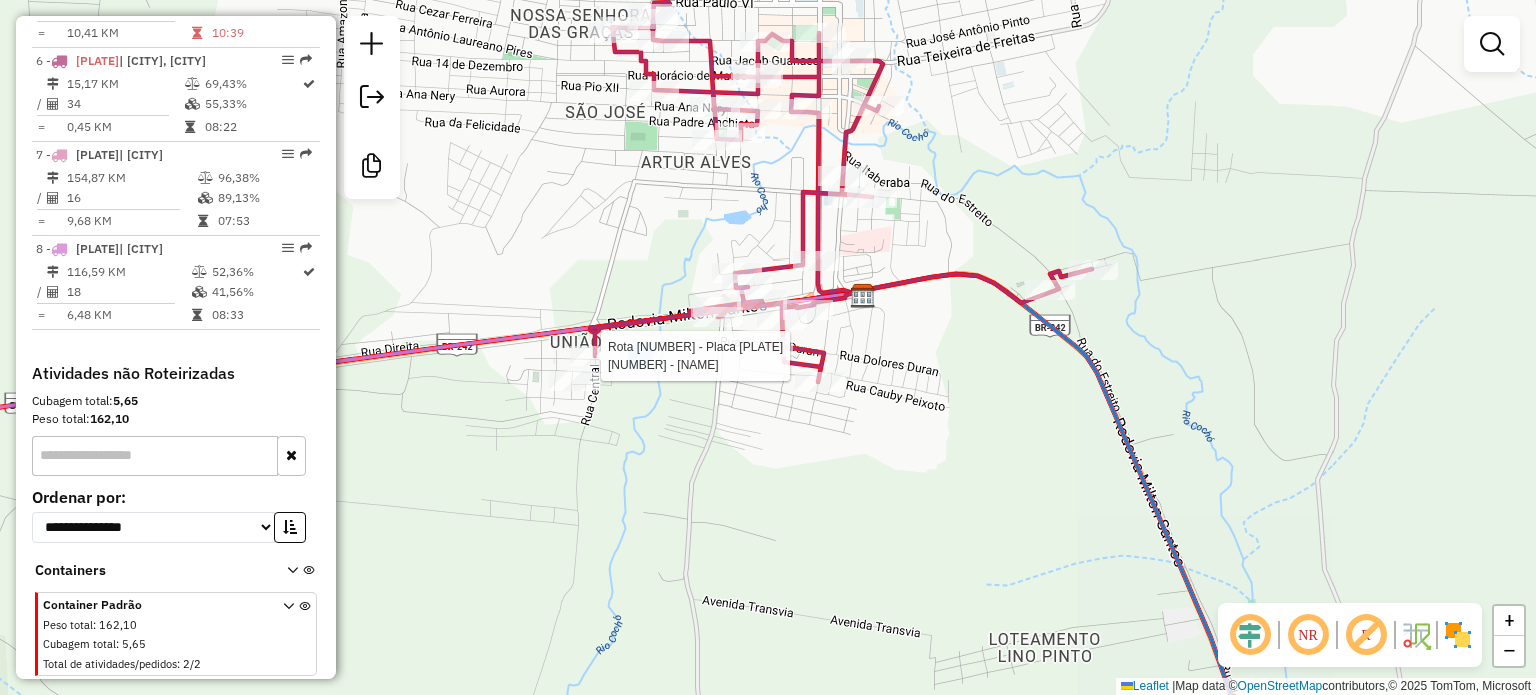 select on "**********" 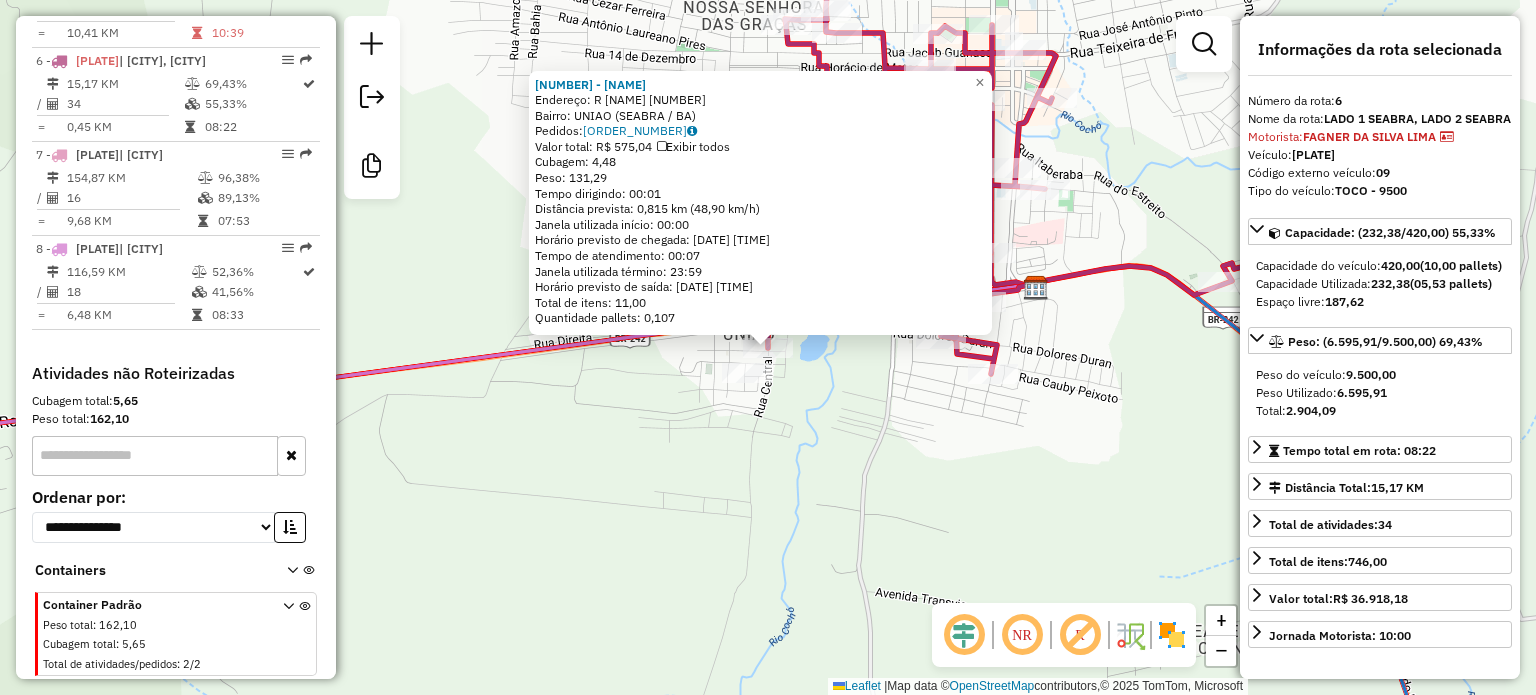 click 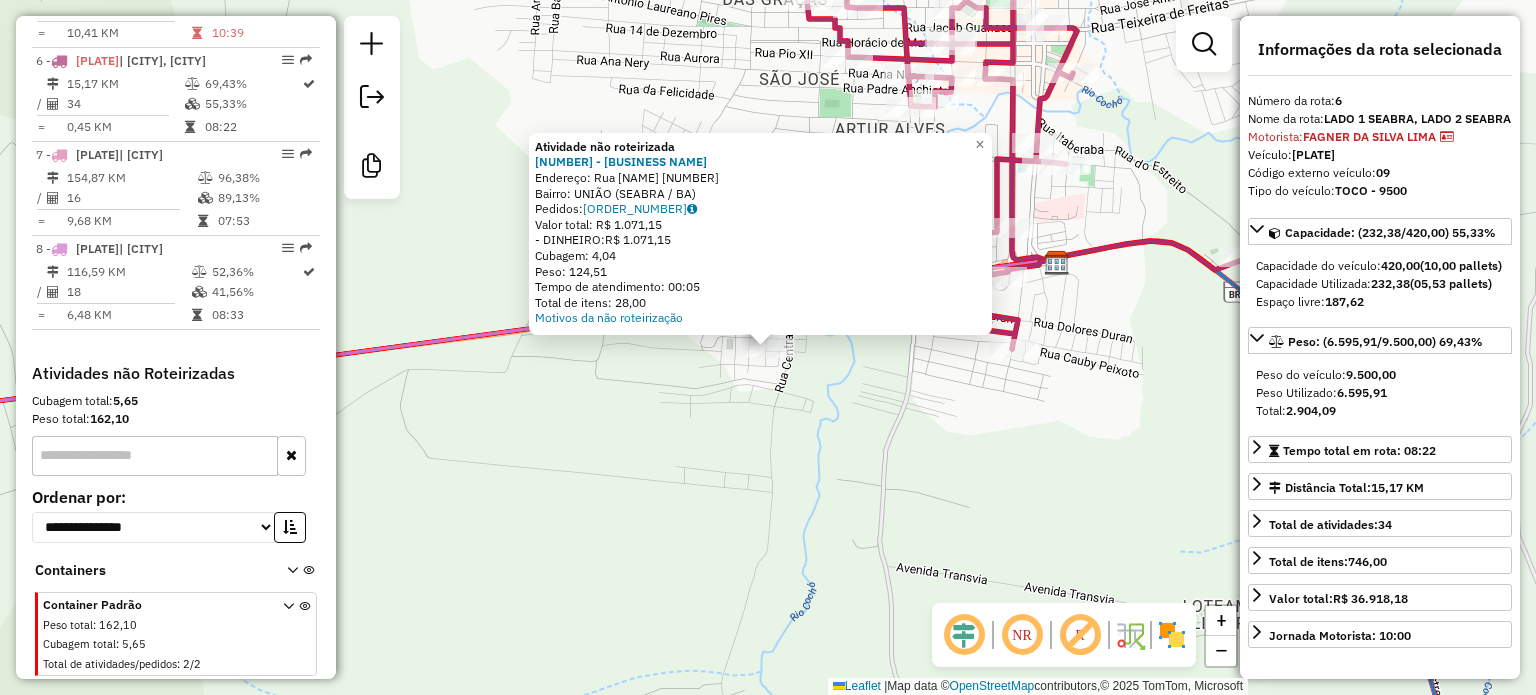 click on "Atividade não roteirizada 6432 - MERCADO PANTANAL  Endereço:  Rua central 258   Bairro: UNIÃO (SEABRA / BA)   Pedidos:  28536360   Valor total: R$ 1.071,15   - DINHEIRO:  R$ 1.071,15   Cubagem: 4,04   Peso: 124,51   Tempo de atendimento: 00:05   Total de itens: 28,00  Motivos da não roteirização × Janela de atendimento Grade de atendimento Capacidade Transportadoras Veículos Cliente Pedidos  Rotas Selecione os dias de semana para filtrar as janelas de atendimento  Seg   Ter   Qua   Qui   Sex   Sáb   Dom  Informe o período da janela de atendimento: De: Até:  Filtrar exatamente a janela do cliente  Considerar janela de atendimento padrão  Selecione os dias de semana para filtrar as grades de atendimento  Seg   Ter   Qua   Qui   Sex   Sáb   Dom   Considerar clientes sem dia de atendimento cadastrado  Clientes fora do dia de atendimento selecionado Filtrar as atividades entre os valores definidos abaixo:  Peso mínimo:   Peso máximo:   Cubagem mínima:   Cubagem máxima:   De:   Até:   De:   Até:" 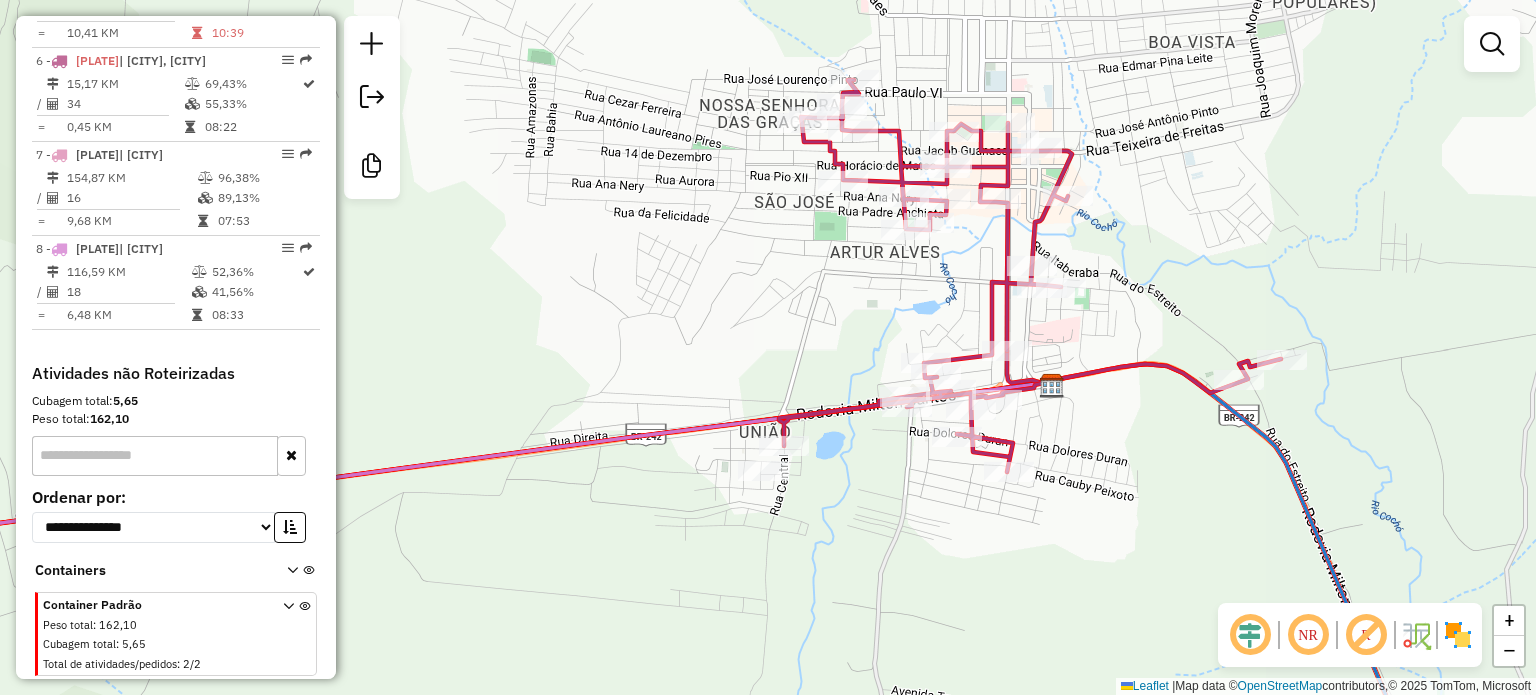drag, startPoint x: 864, startPoint y: 202, endPoint x: 859, endPoint y: 325, distance: 123.101585 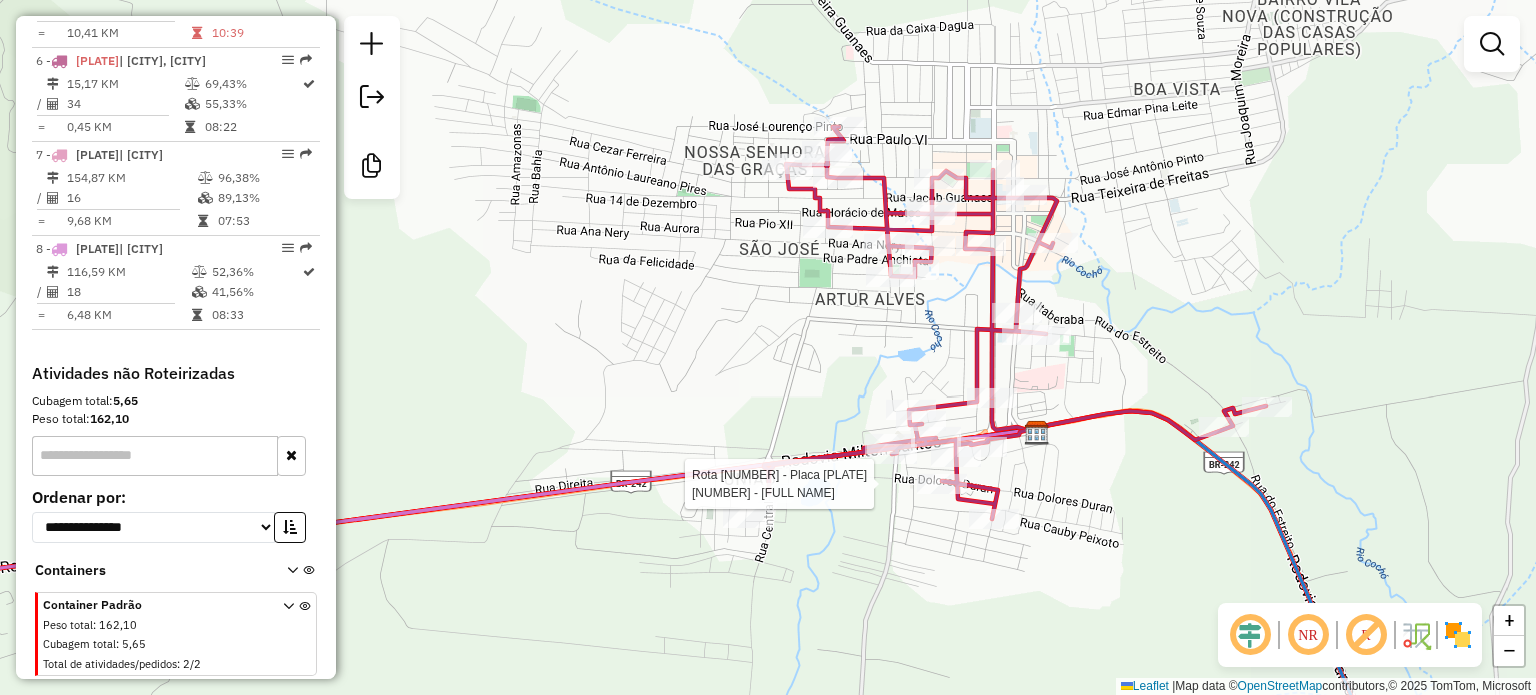 select on "**********" 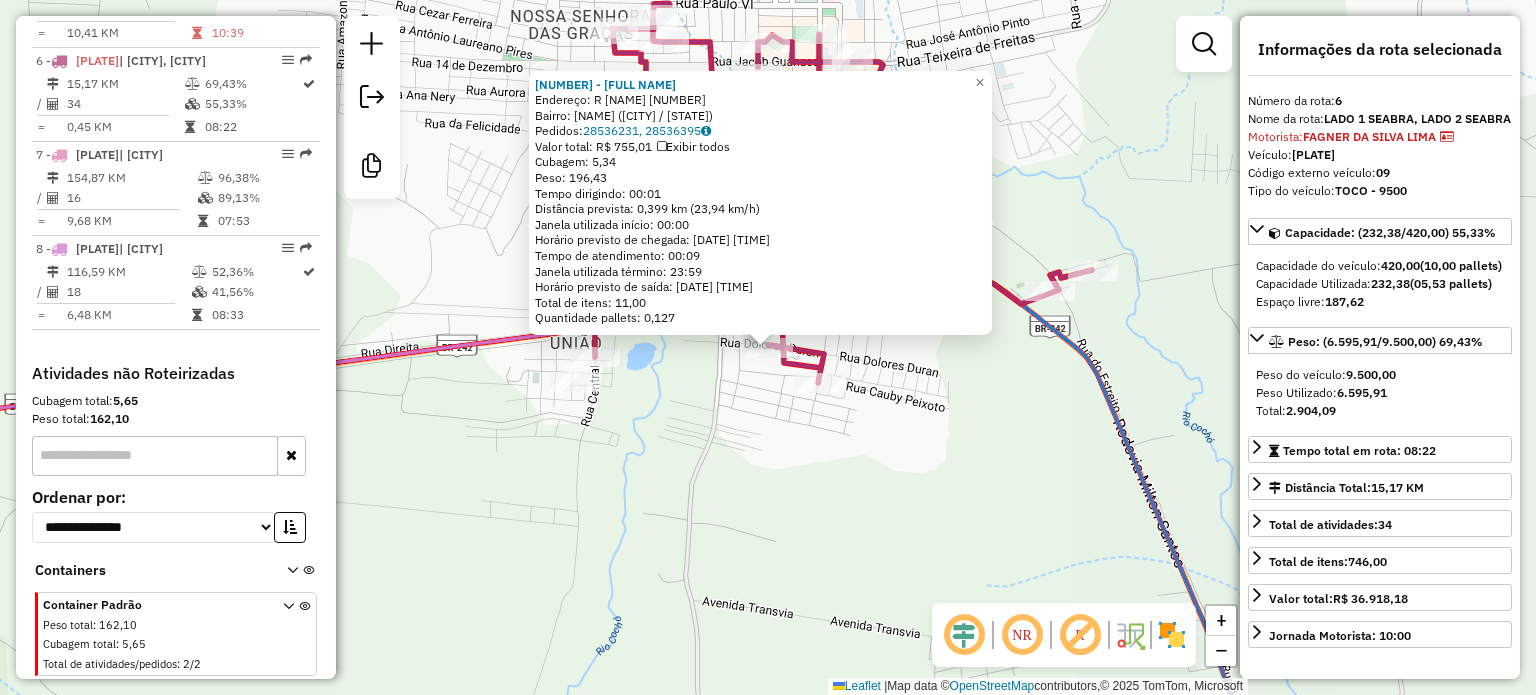 click on "698 - IDALVO OSVALDO MENDES JUNIOR  Endereço: R   DOLORES DURAN                  233   Bairro: STA LUZIA (SEABRA / BA)   Pedidos:  28536231, 28536395   Valor total: R$ 755,01   Exibir todos   Cubagem: 5,34  Peso: 196,43  Tempo dirigindo: 00:01   Distância prevista: 0,399 km (23,94 km/h)   Janela utilizada início: 00:00   Horário previsto de chegada: 29/07/2025 14:48   Tempo de atendimento: 00:09   Janela utilizada término: 23:59   Horário previsto de saída: 29/07/2025 14:57   Total de itens: 11,00   Quantidade pallets: 0,127  × Janela de atendimento Grade de atendimento Capacidade Transportadoras Veículos Cliente Pedidos  Rotas Selecione os dias de semana para filtrar as janelas de atendimento  Seg   Ter   Qua   Qui   Sex   Sáb   Dom  Informe o período da janela de atendimento: De: Até:  Filtrar exatamente a janela do cliente  Considerar janela de atendimento padrão  Selecione os dias de semana para filtrar as grades de atendimento  Seg   Ter   Qua   Qui   Sex   Sáb   Dom   Peso mínimo:   De:" 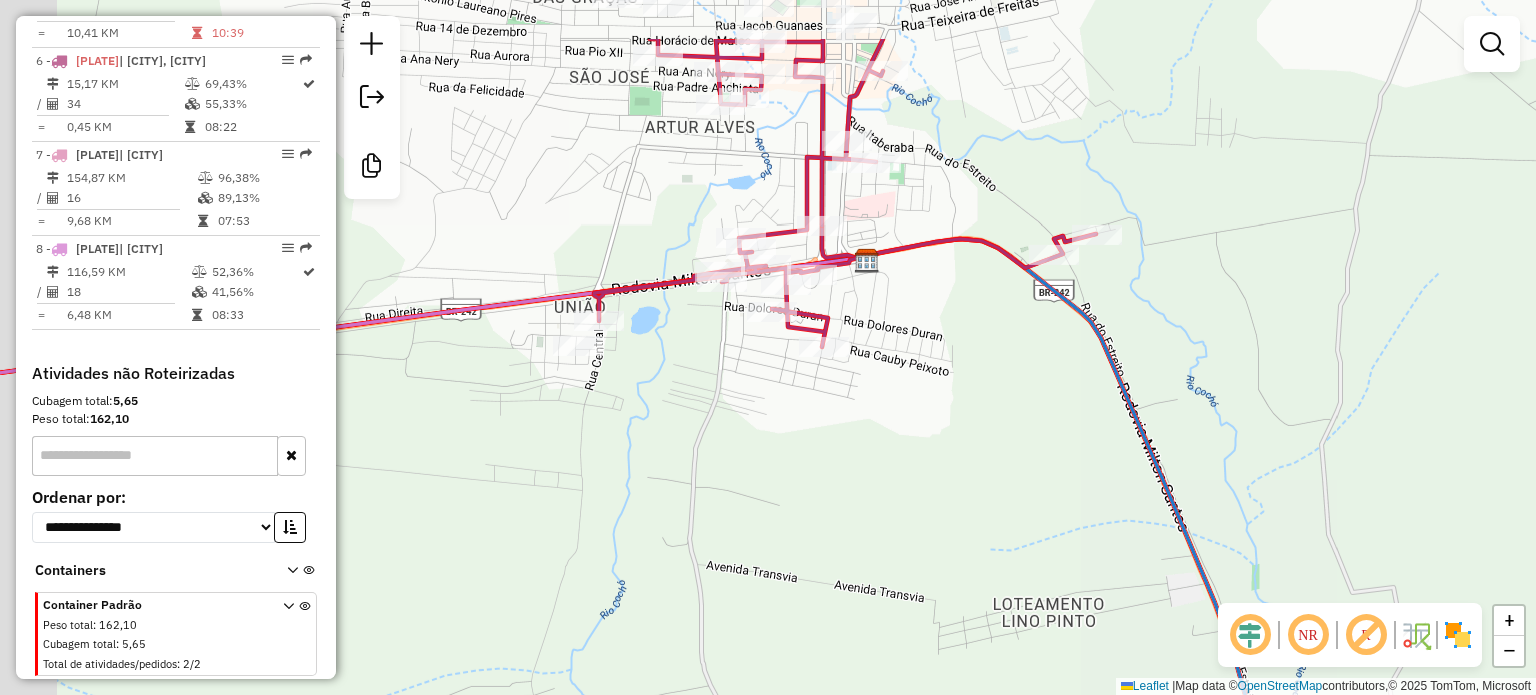 drag, startPoint x: 640, startPoint y: 282, endPoint x: 704, endPoint y: 394, distance: 128.99612 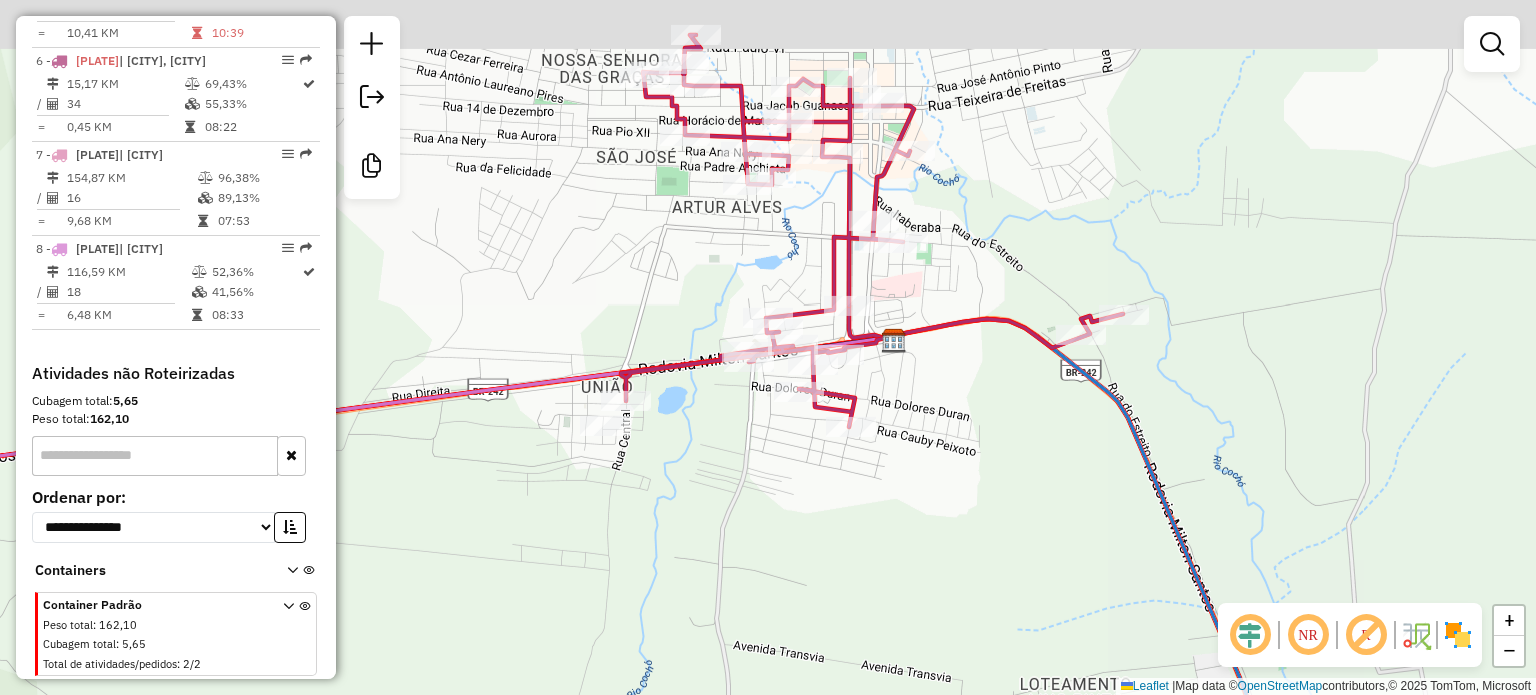 click on "Janela de atendimento Grade de atendimento Capacidade Transportadoras Veículos Cliente Pedidos  Rotas Selecione os dias de semana para filtrar as janelas de atendimento  Seg   Ter   Qua   Qui   Sex   Sáb   Dom  Informe o período da janela de atendimento: De: Até:  Filtrar exatamente a janela do cliente  Considerar janela de atendimento padrão  Selecione os dias de semana para filtrar as grades de atendimento  Seg   Ter   Qua   Qui   Sex   Sáb   Dom   Considerar clientes sem dia de atendimento cadastrado  Clientes fora do dia de atendimento selecionado Filtrar as atividades entre os valores definidos abaixo:  Peso mínimo:   Peso máximo:   Cubagem mínima:   Cubagem máxima:   De:   Até:  Filtrar as atividades entre o tempo de atendimento definido abaixo:  De:   Até:   Considerar capacidade total dos clientes não roteirizados Transportadora: Selecione um ou mais itens Tipo de veículo: Selecione um ou mais itens Veículo: Selecione um ou mais itens Motorista: Selecione um ou mais itens Nome: Rótulo:" 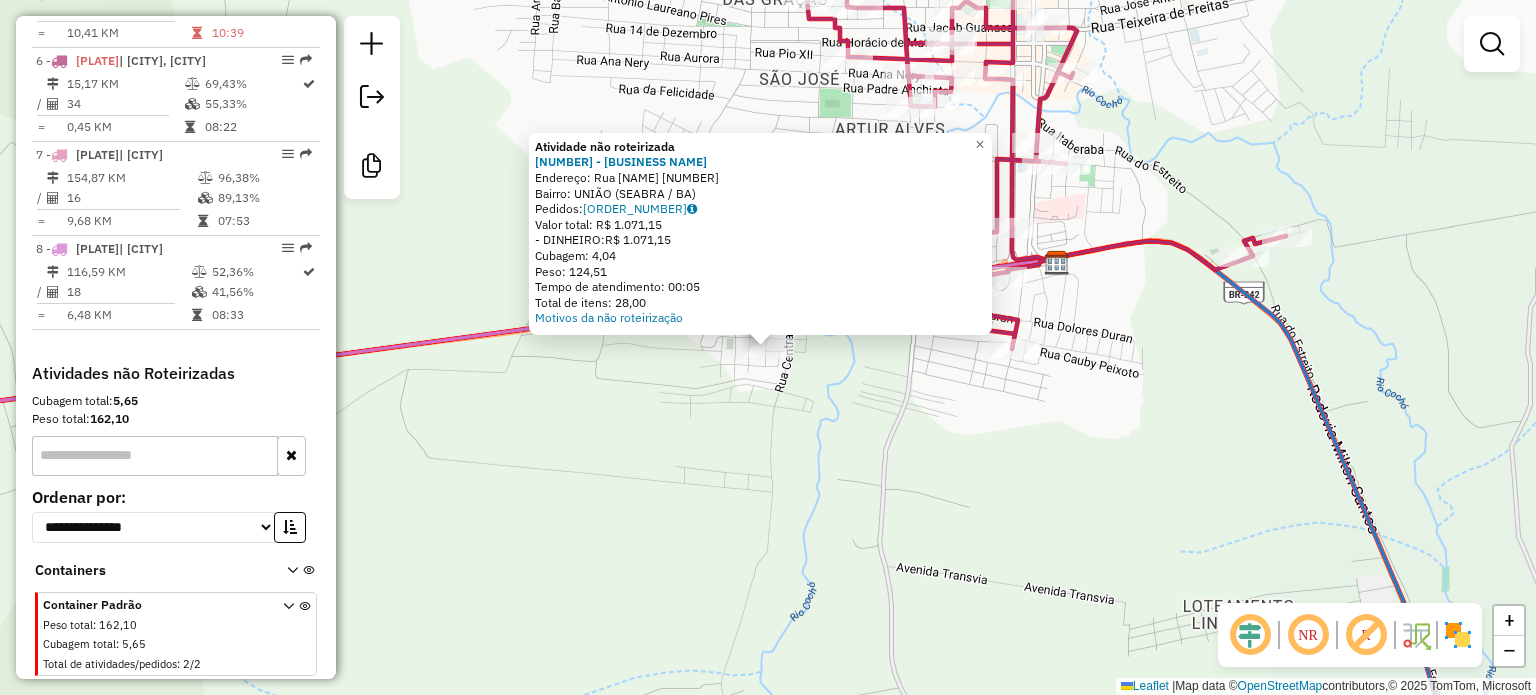 click on "Atividade não roteirizada 6432 - MERCADO PANTANAL  Endereço:  Rua central 258   Bairro: UNIÃO (SEABRA / BA)   Pedidos:  28536360   Valor total: R$ 1.071,15   - DINHEIRO:  R$ 1.071,15   Cubagem: 4,04   Peso: 124,51   Tempo de atendimento: 00:05   Total de itens: 28,00  Motivos da não roteirização × Janela de atendimento Grade de atendimento Capacidade Transportadoras Veículos Cliente Pedidos  Rotas Selecione os dias de semana para filtrar as janelas de atendimento  Seg   Ter   Qua   Qui   Sex   Sáb   Dom  Informe o período da janela de atendimento: De: Até:  Filtrar exatamente a janela do cliente  Considerar janela de atendimento padrão  Selecione os dias de semana para filtrar as grades de atendimento  Seg   Ter   Qua   Qui   Sex   Sáb   Dom   Considerar clientes sem dia de atendimento cadastrado  Clientes fora do dia de atendimento selecionado Filtrar as atividades entre os valores definidos abaixo:  Peso mínimo:   Peso máximo:   Cubagem mínima:   Cubagem máxima:   De:   Até:   De:   Até:" 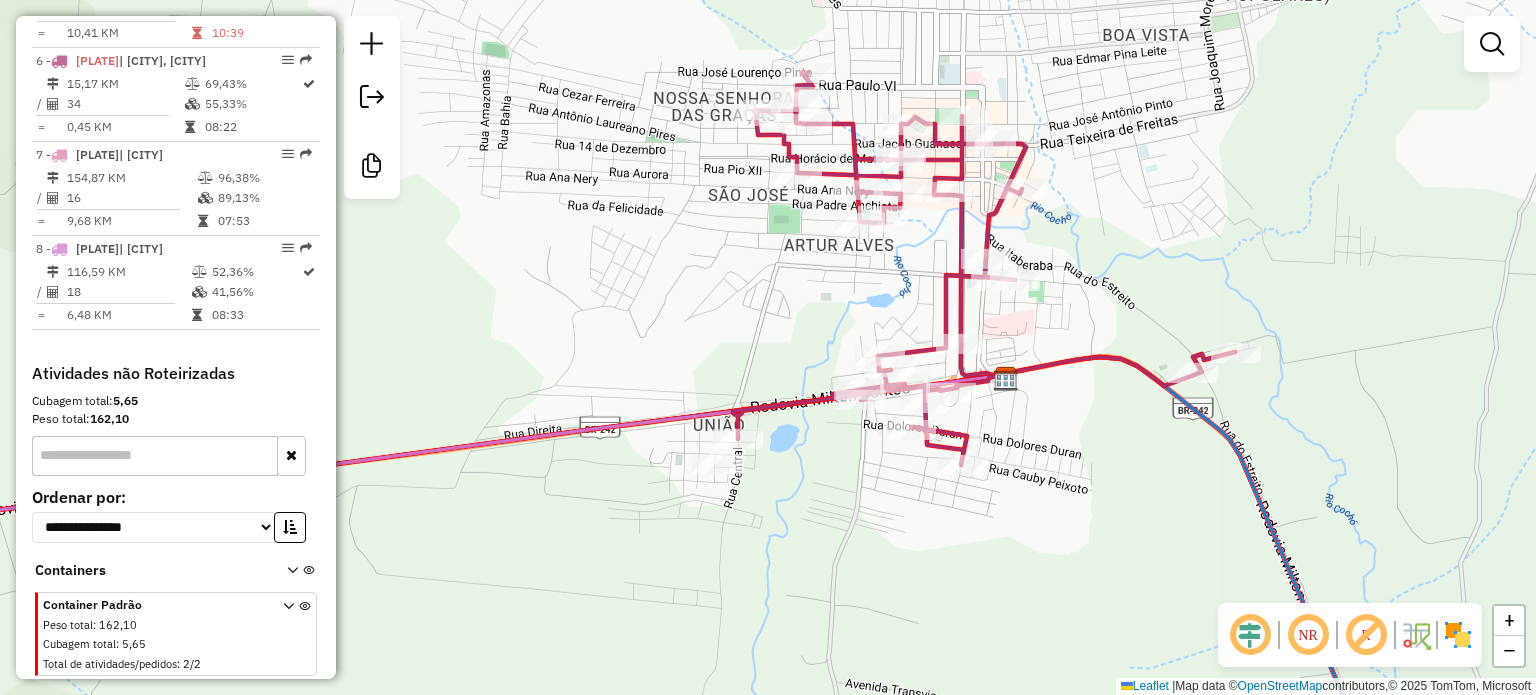drag, startPoint x: 922, startPoint y: 175, endPoint x: 871, endPoint y: 291, distance: 126.71622 